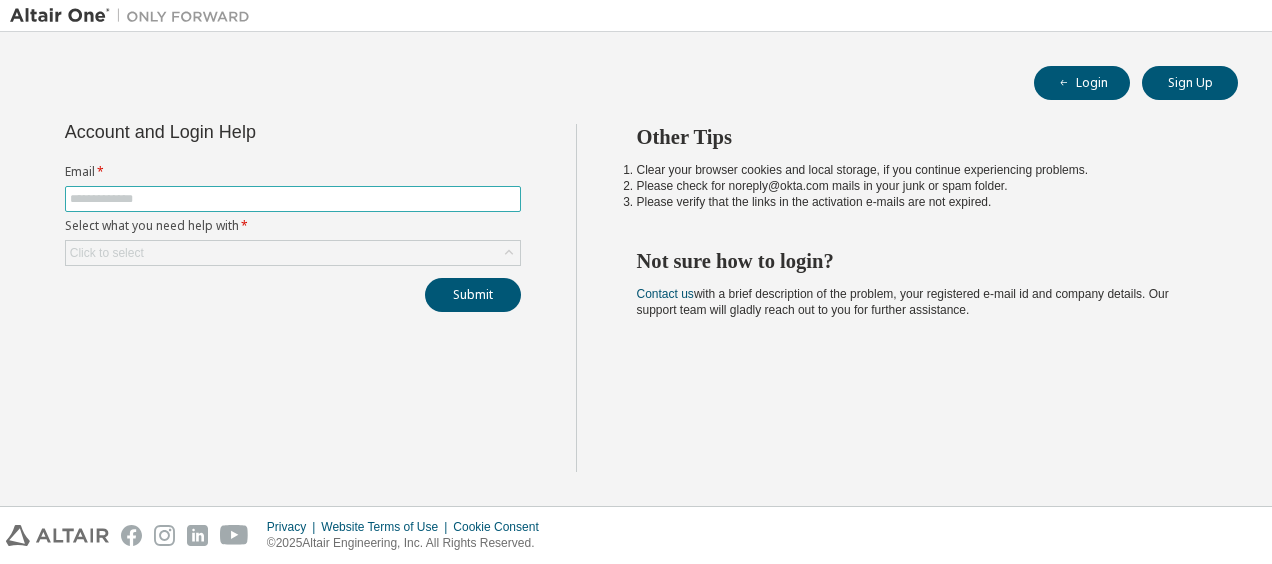 scroll, scrollTop: 0, scrollLeft: 0, axis: both 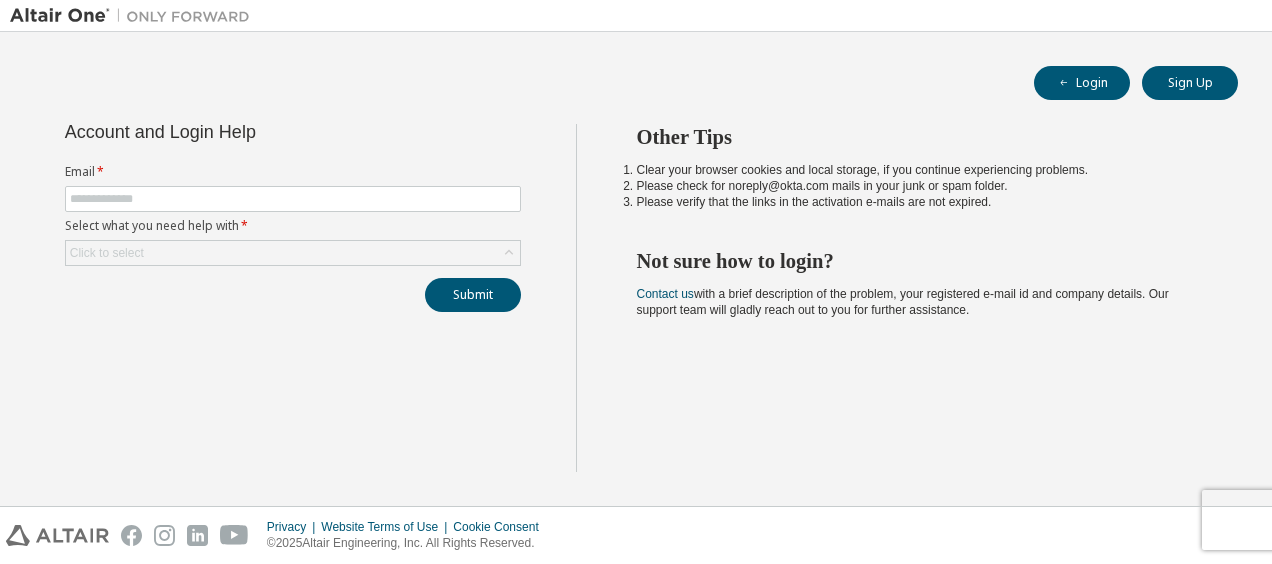 click on "Login Sign Up Account and Login Help Email * Select what you need help with * Click to select Submit Other Tips Clear your browser cookies and local storage, if you continue experiencing problems. Please check for noreply@example.com mails in your junk or spam folder. Please verify that the links in the activation e-mails are not expired. Not sure how to login? Contact us with a brief description of the problem, your registered e-mail id and company details. Our support team will gladly reach out to you for further assistance." at bounding box center (636, 269) 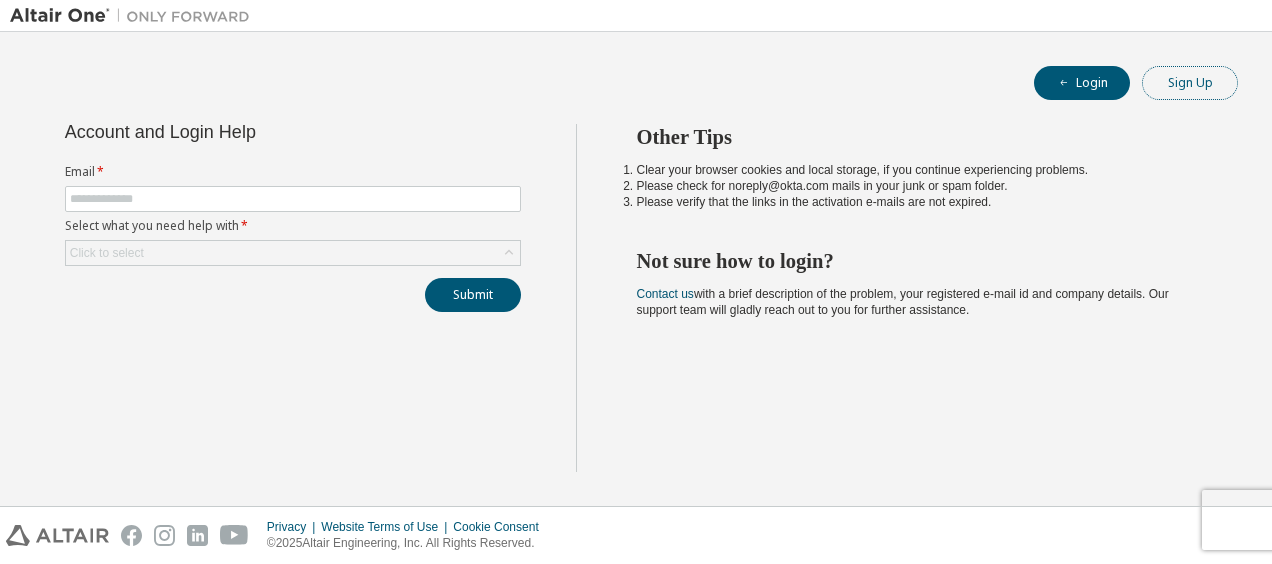click on "Sign Up" at bounding box center (1190, 83) 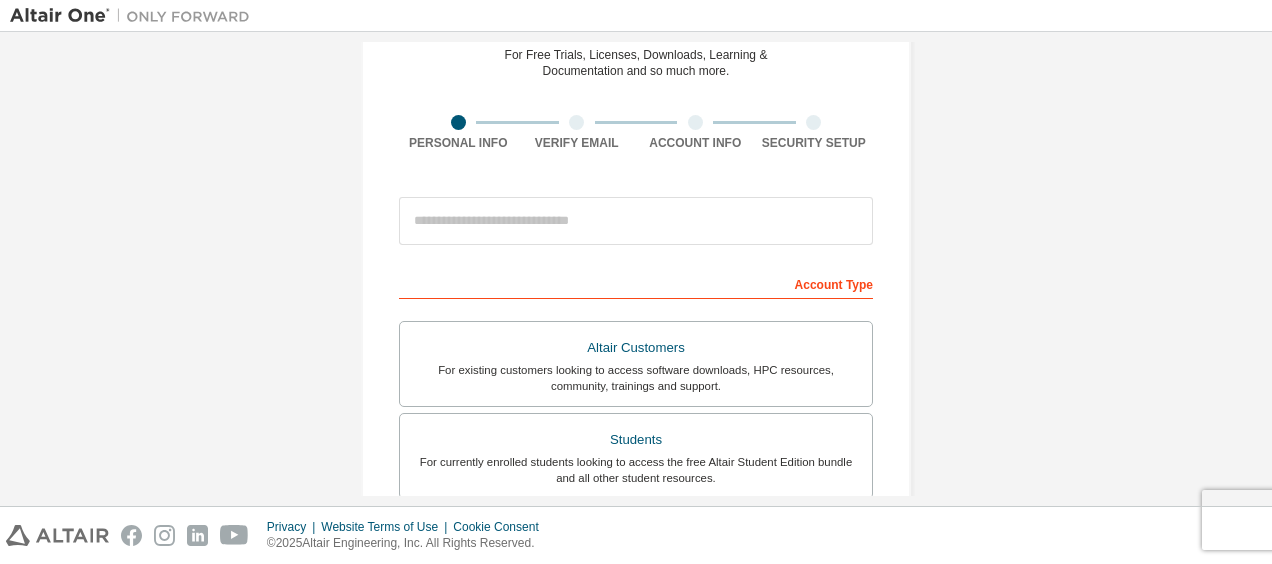 scroll, scrollTop: 101, scrollLeft: 0, axis: vertical 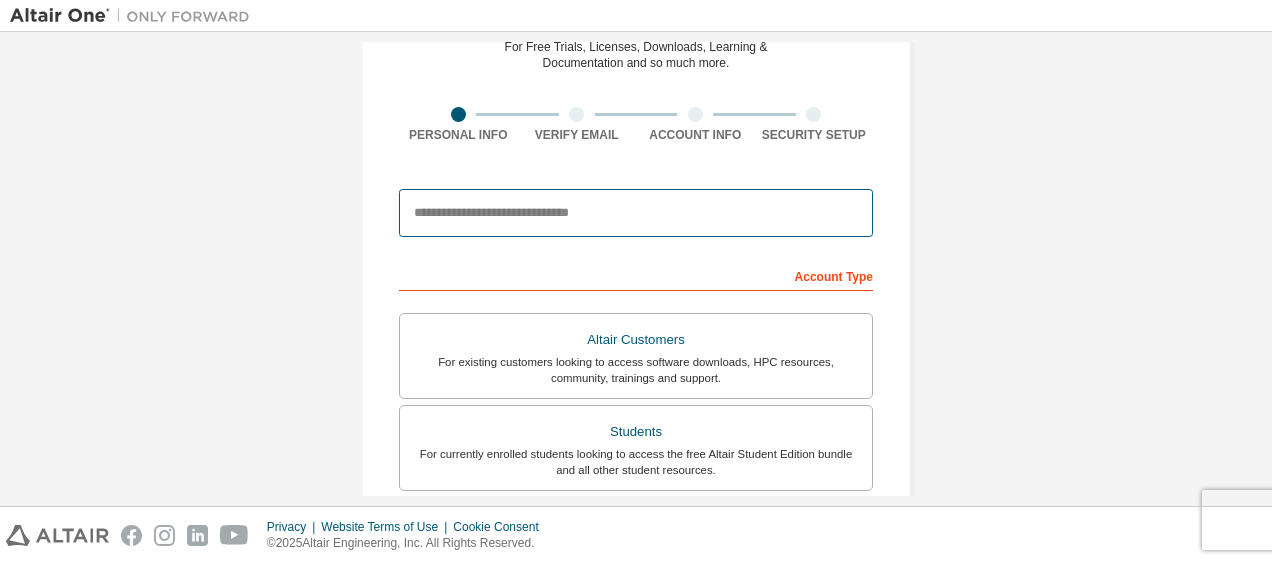 click at bounding box center (636, 213) 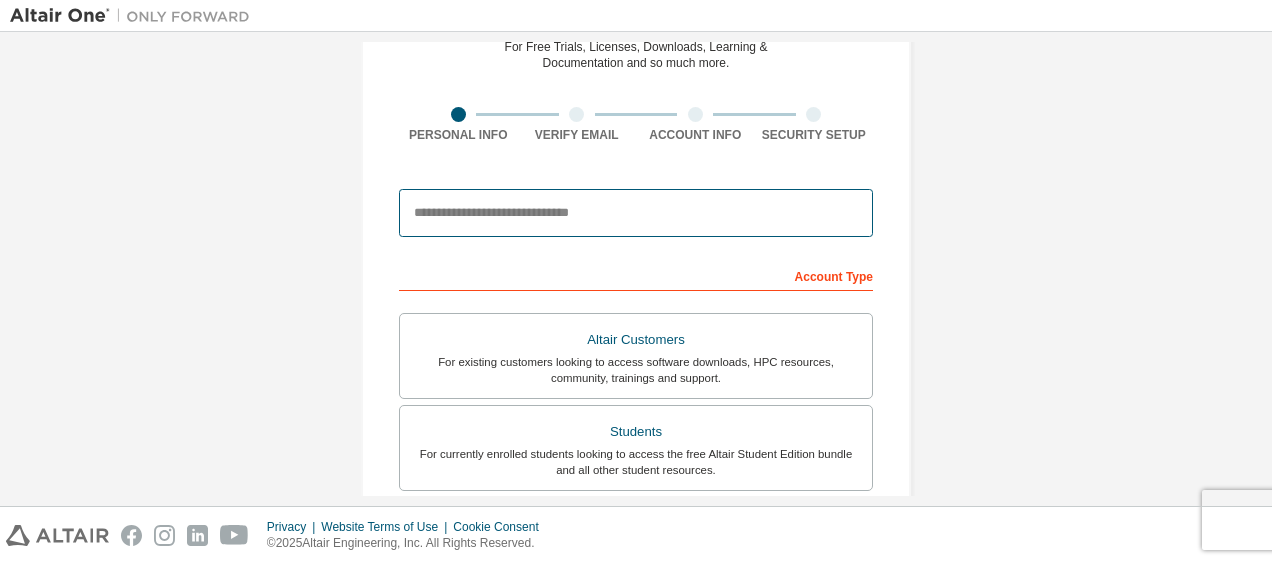 type on "**********" 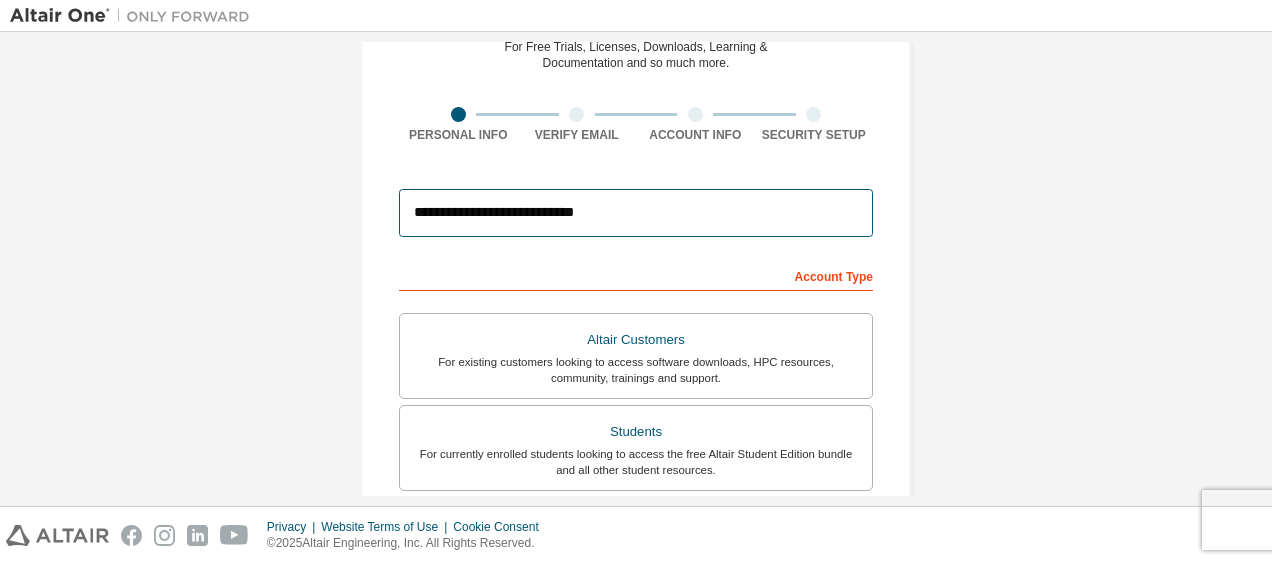 type on "******" 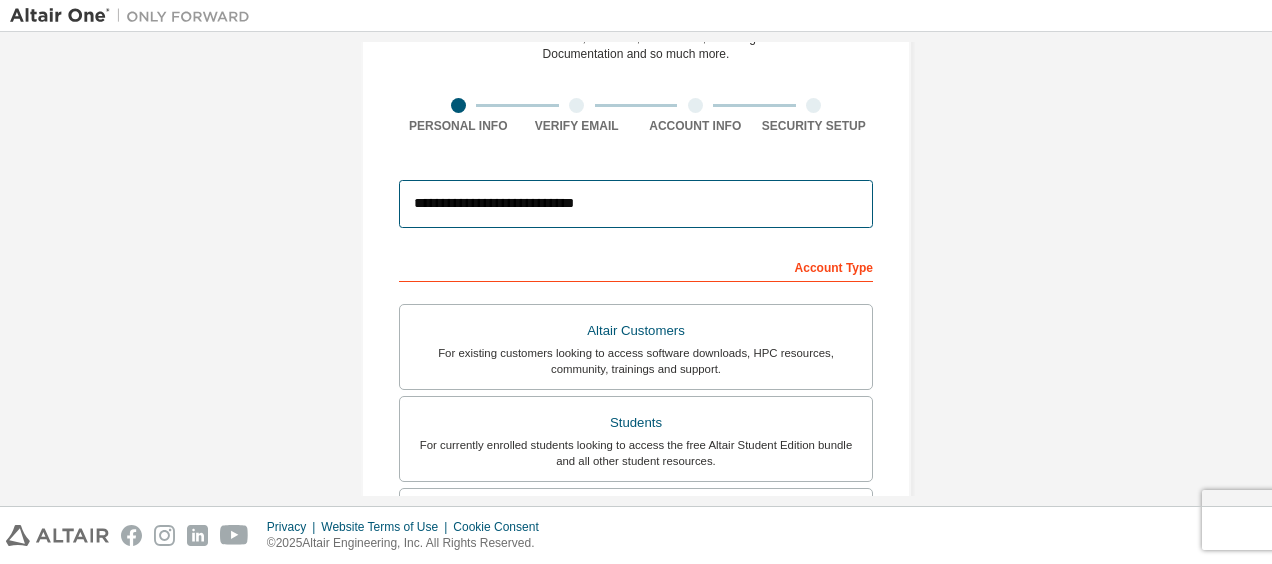 scroll, scrollTop: 107, scrollLeft: 0, axis: vertical 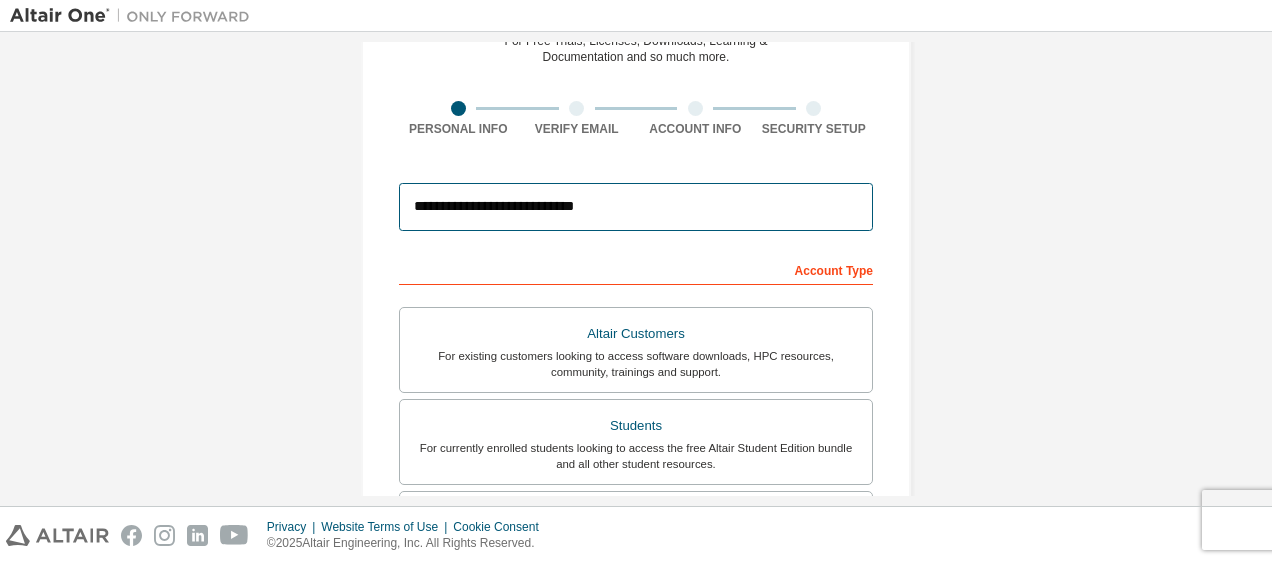 click on "**********" at bounding box center [636, 207] 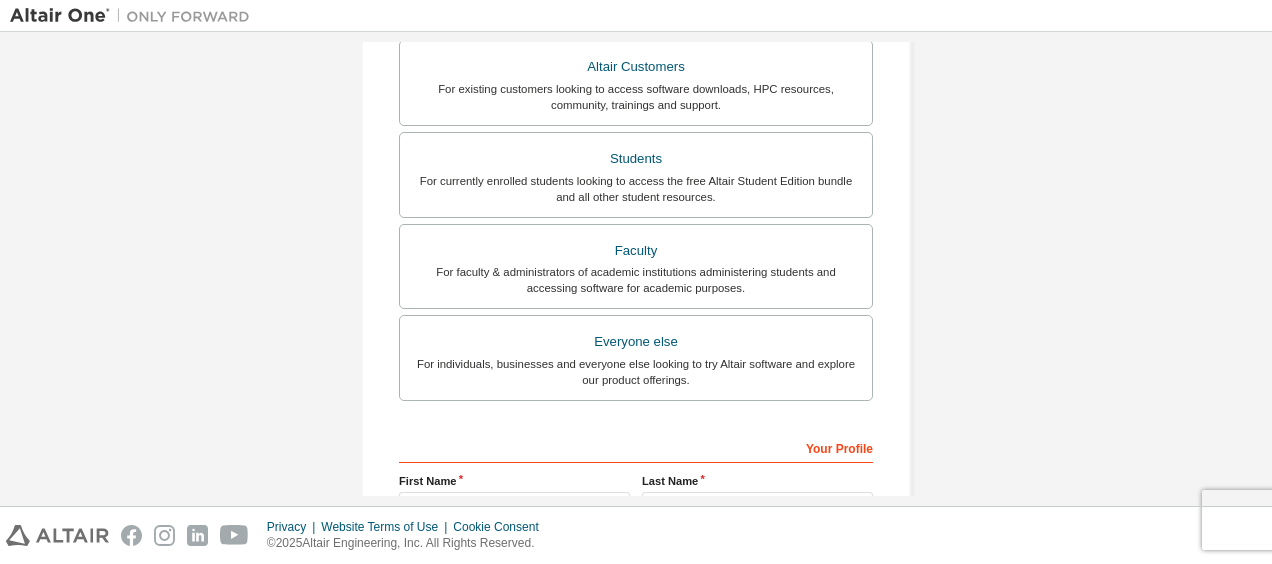 scroll, scrollTop: 378, scrollLeft: 0, axis: vertical 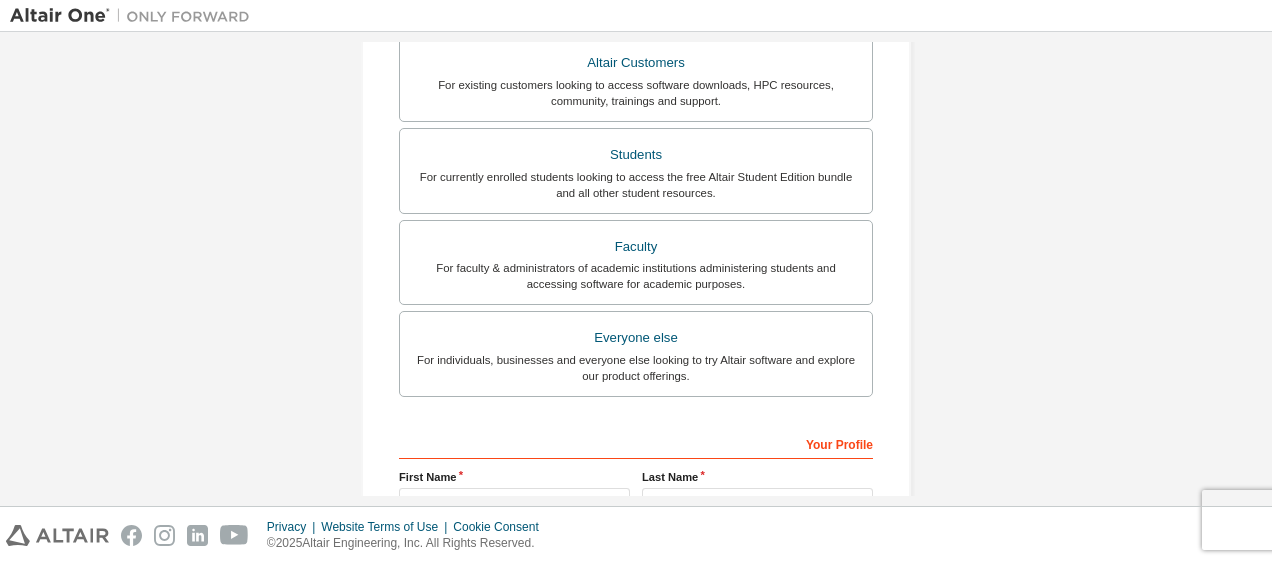 click on "**********" at bounding box center [636, 193] 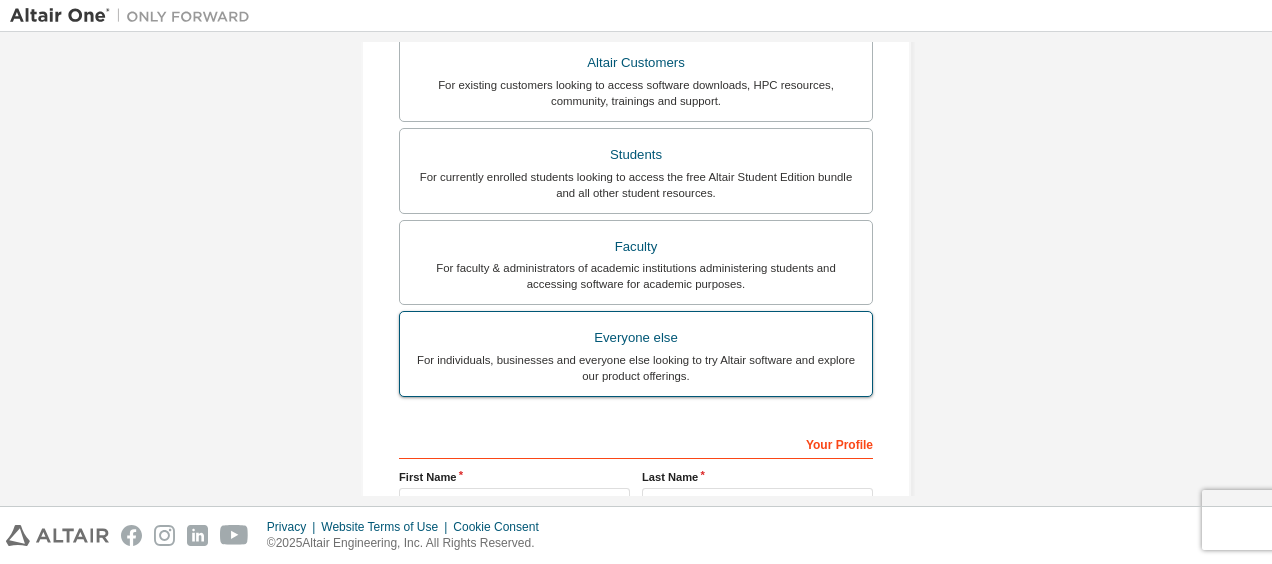 click on "Everyone else" at bounding box center (636, 338) 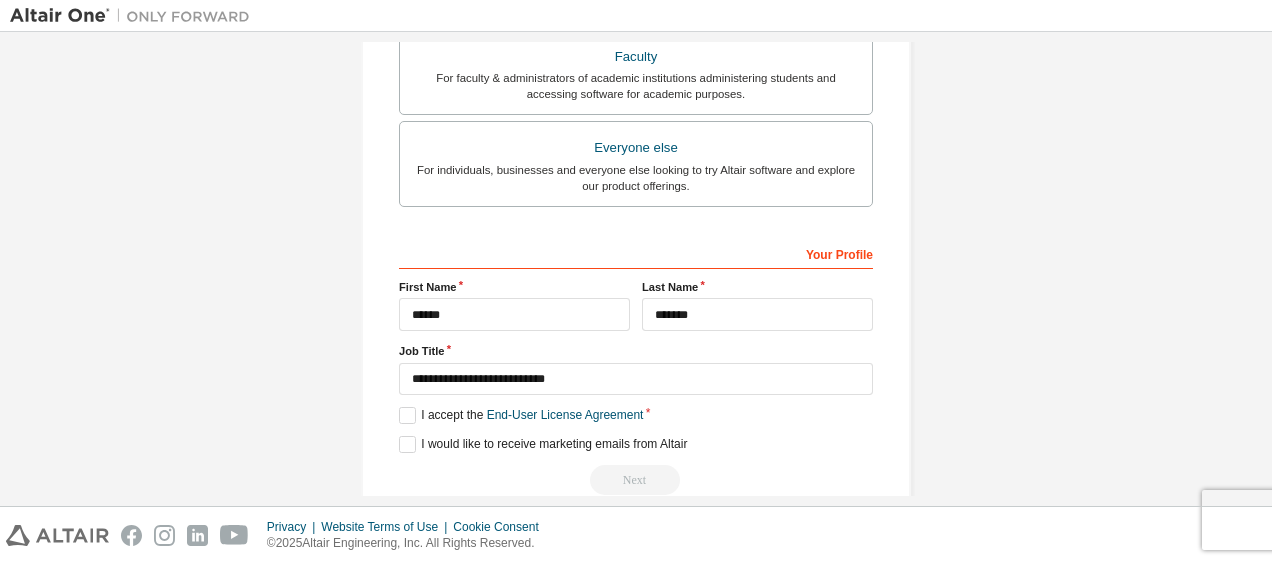 scroll, scrollTop: 600, scrollLeft: 0, axis: vertical 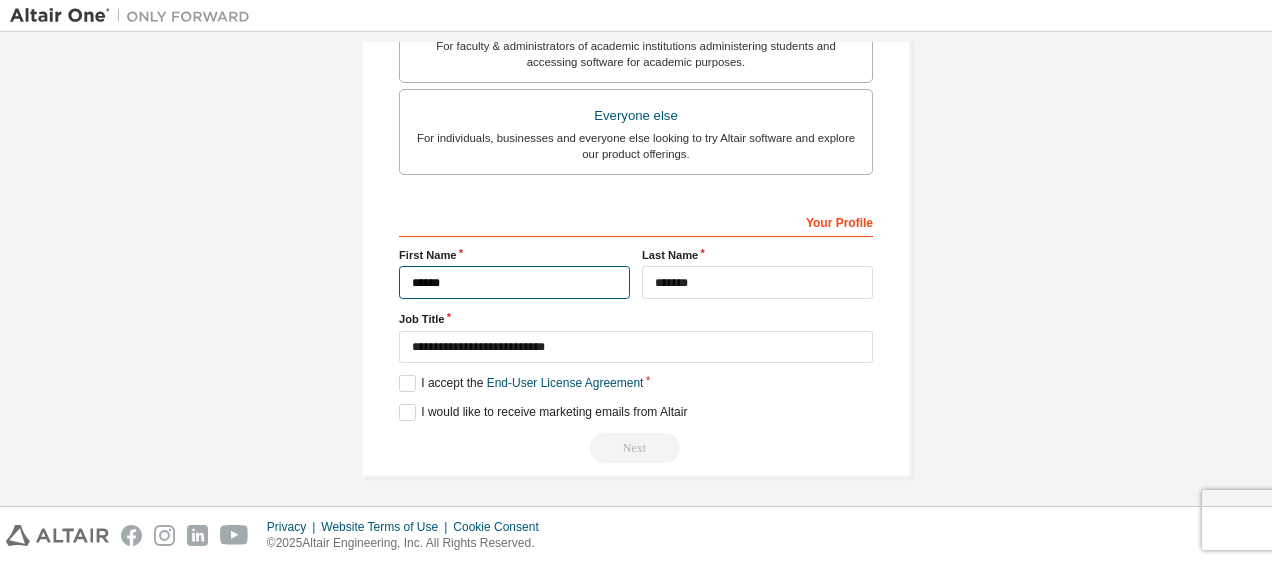 click on "******" at bounding box center (514, 282) 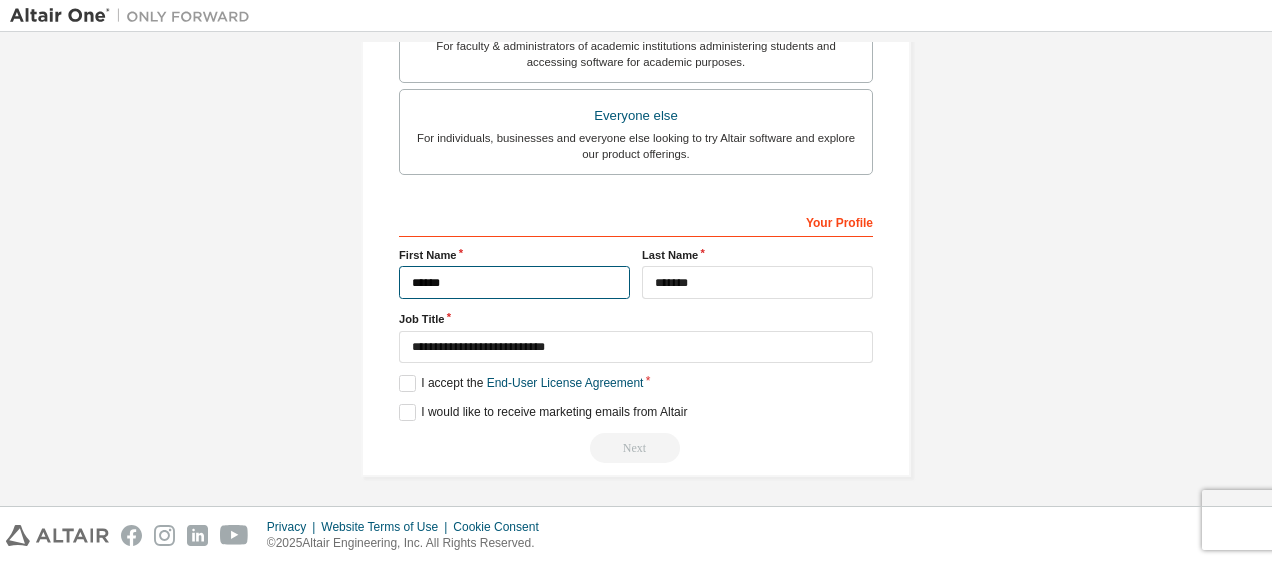 click on "******" at bounding box center [514, 282] 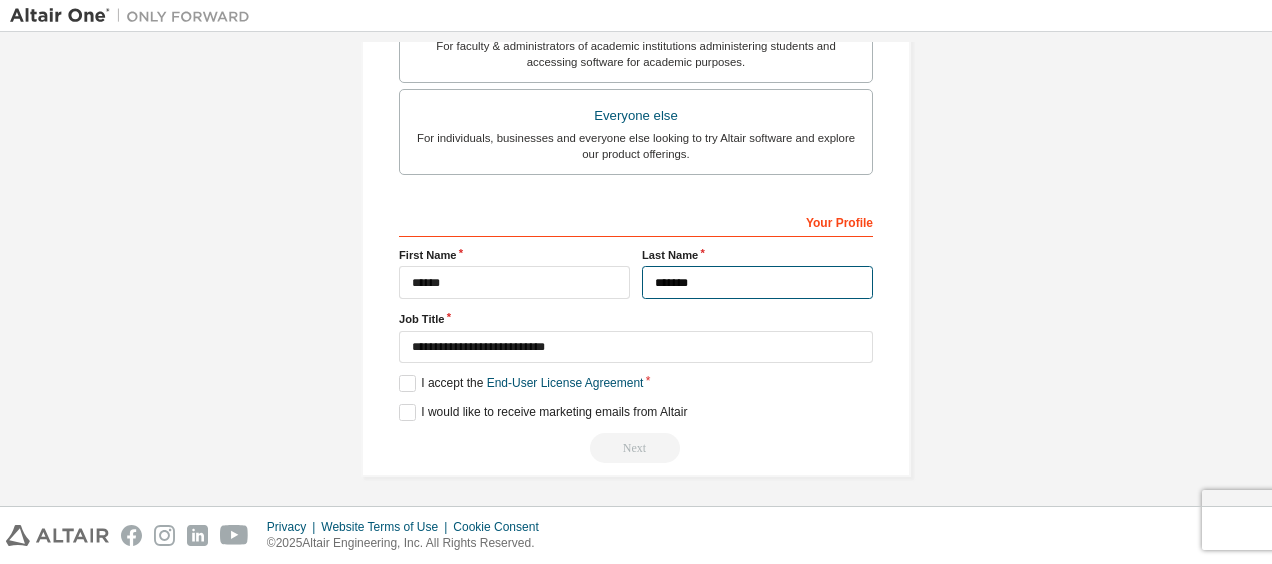 type on "*******" 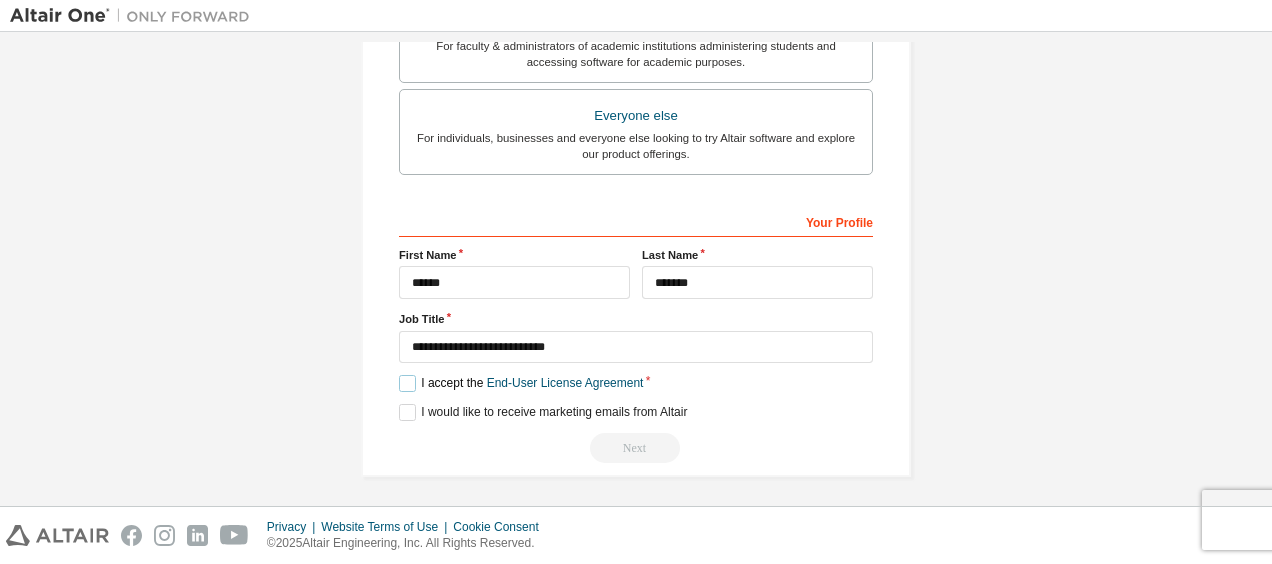 click on "I accept the    End-User License Agreement" at bounding box center (521, 383) 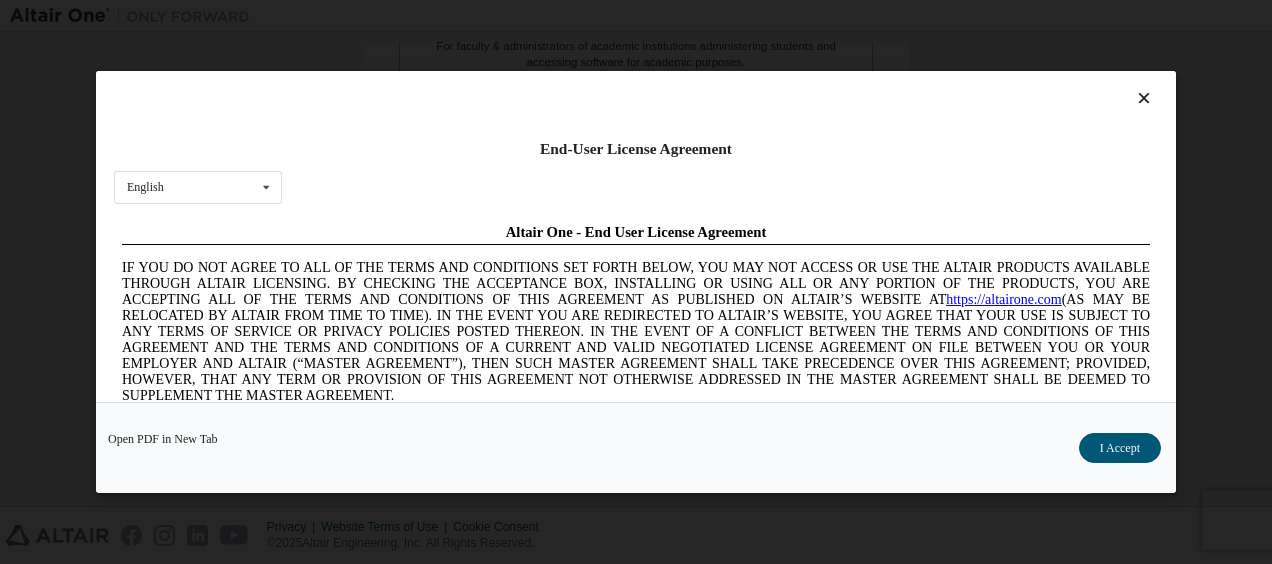 scroll, scrollTop: 0, scrollLeft: 0, axis: both 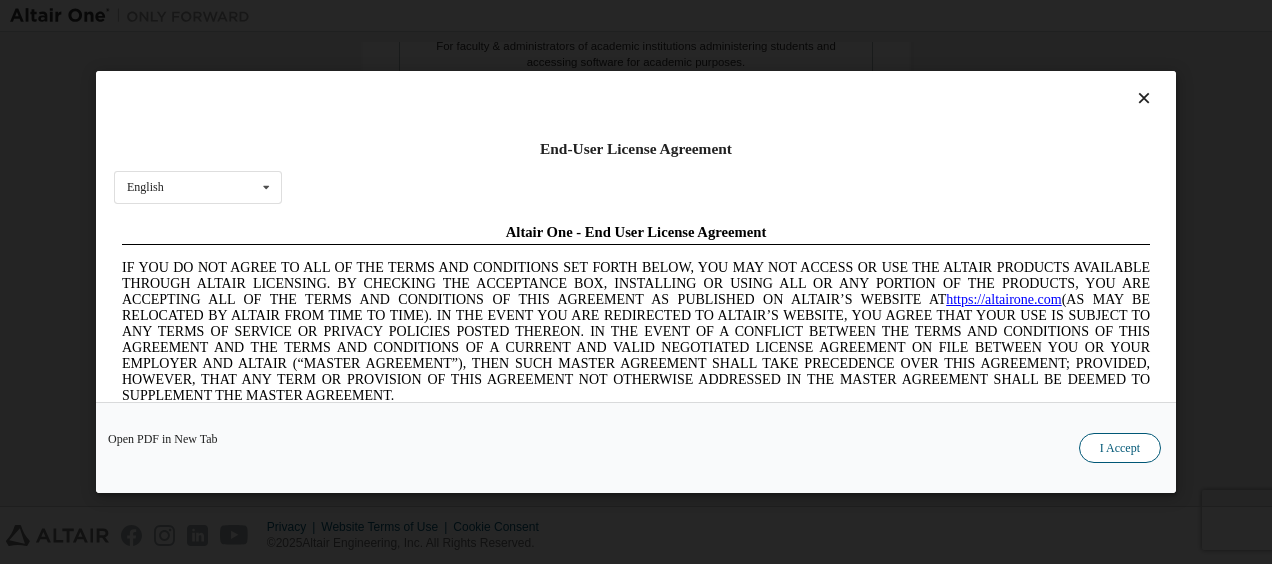 click on "I Accept" at bounding box center [1120, 448] 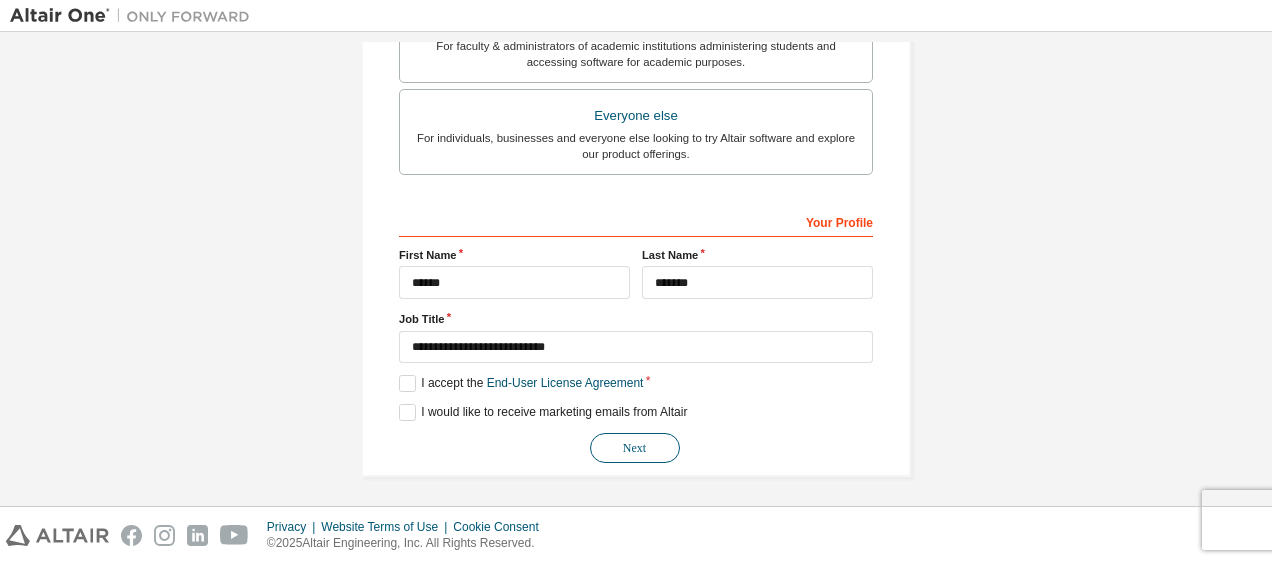 click on "Next" at bounding box center (635, 448) 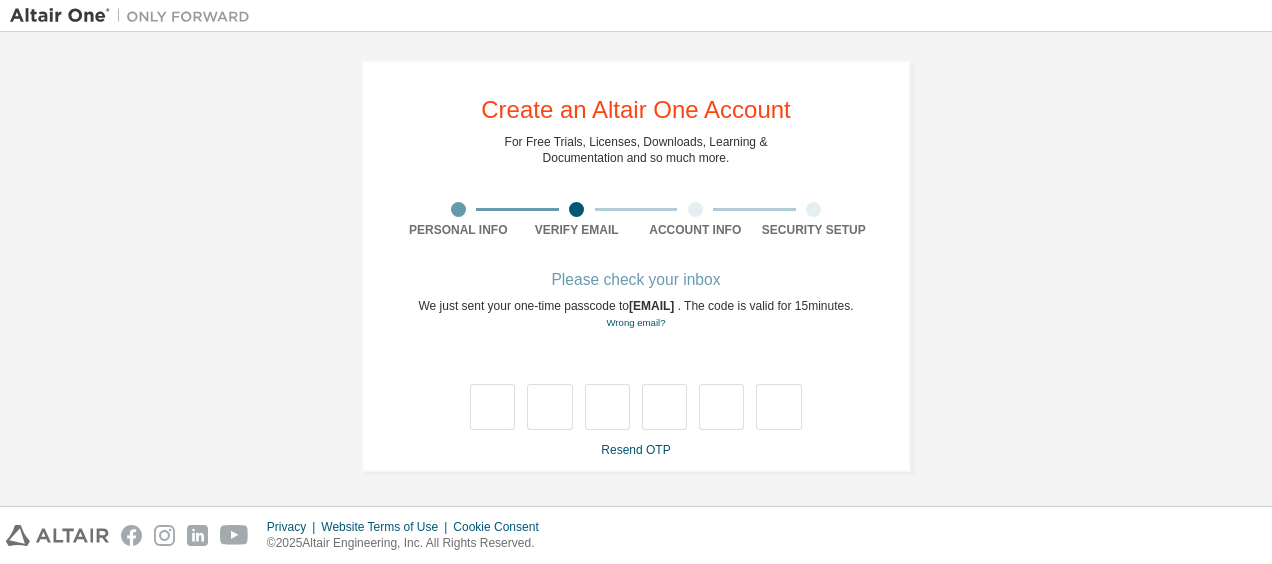 scroll, scrollTop: 21, scrollLeft: 0, axis: vertical 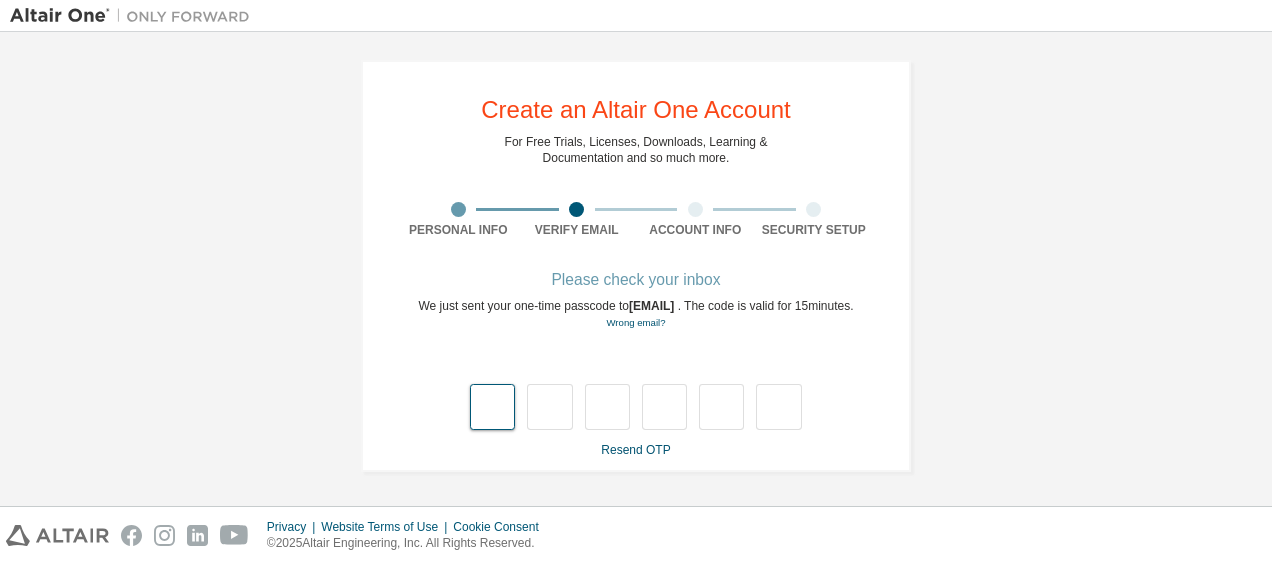 type on "*" 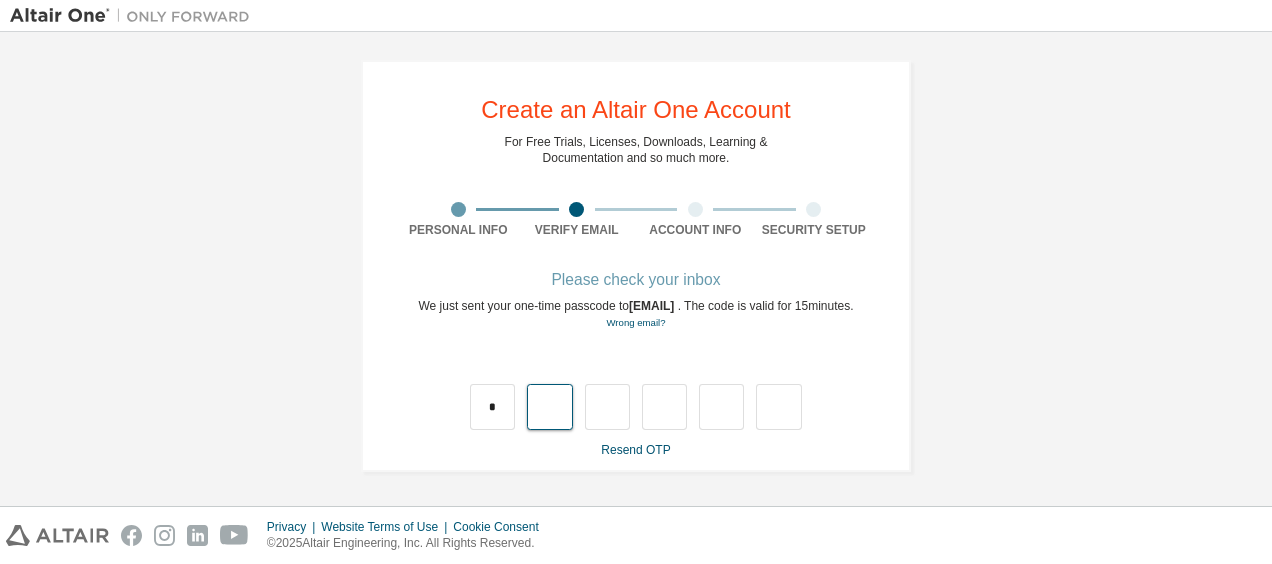 type on "*" 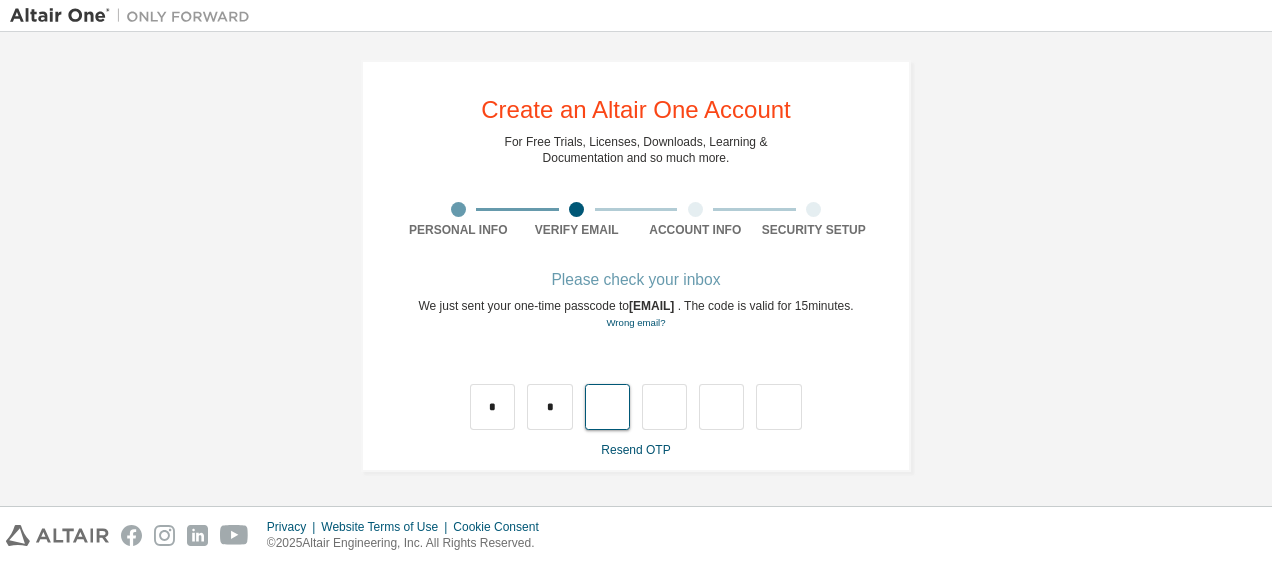 type on "*" 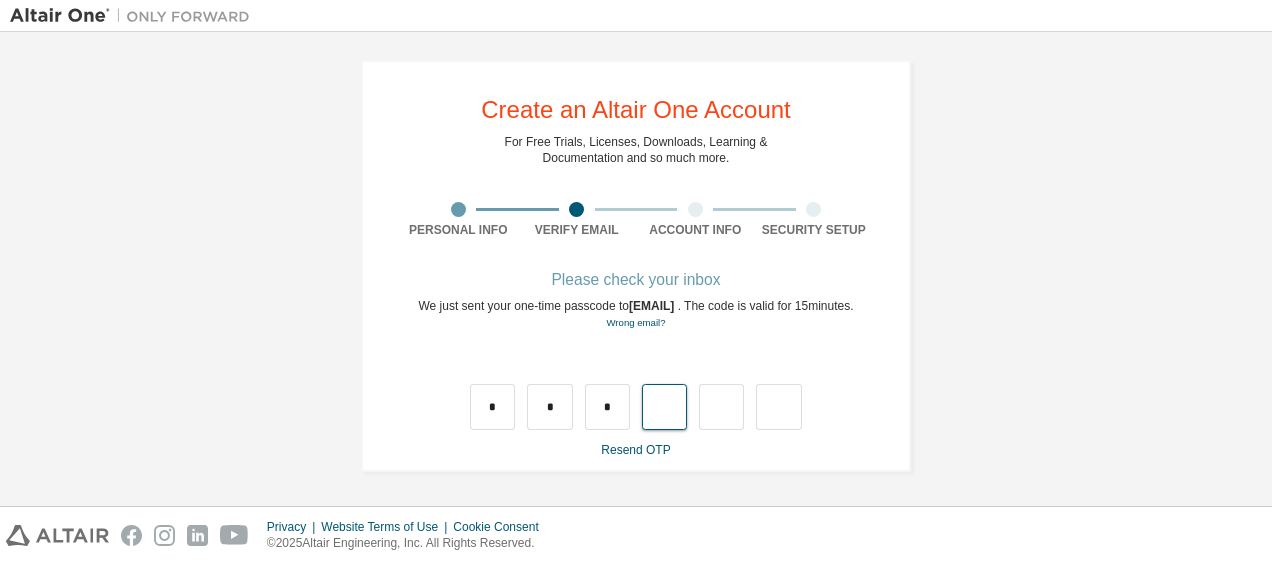 type on "*" 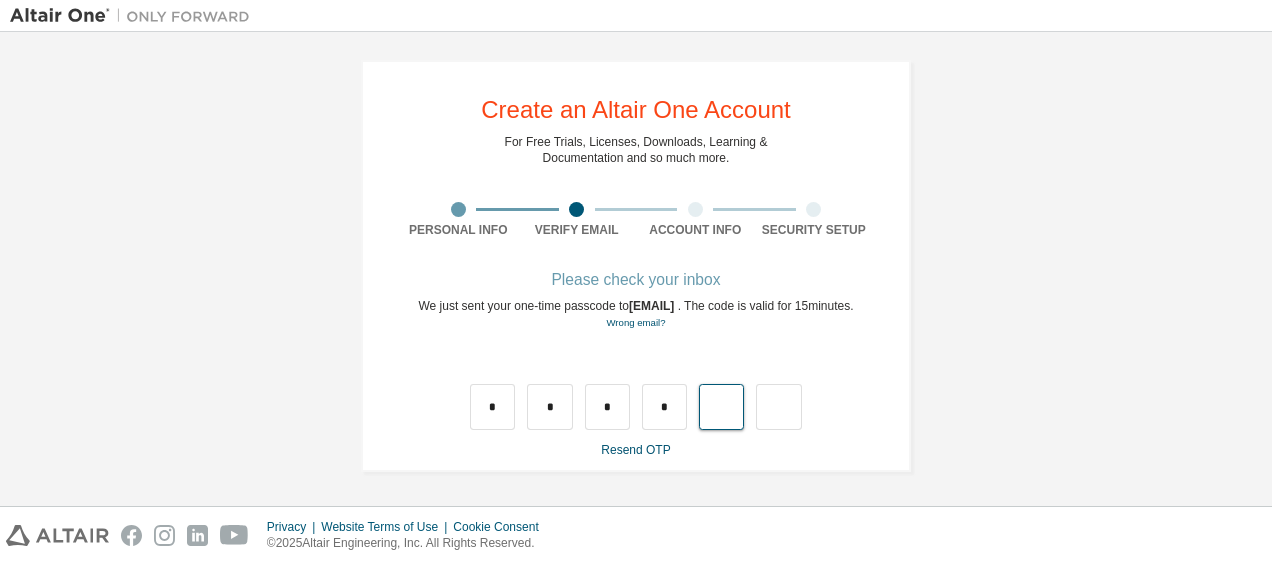 type on "*" 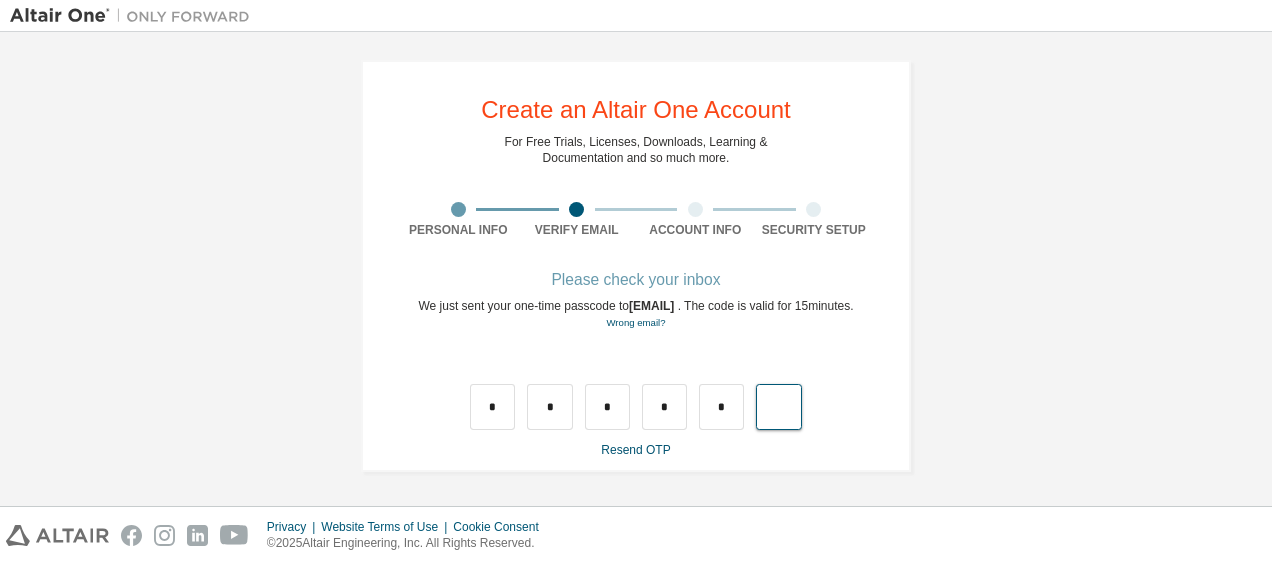 type on "*" 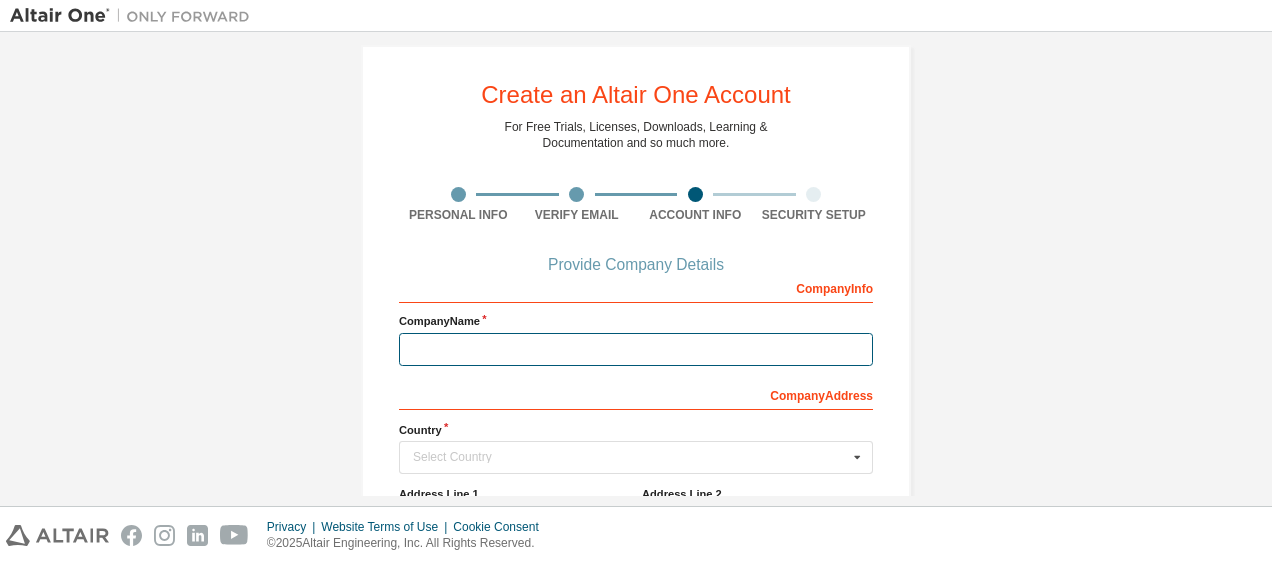 click at bounding box center (636, 349) 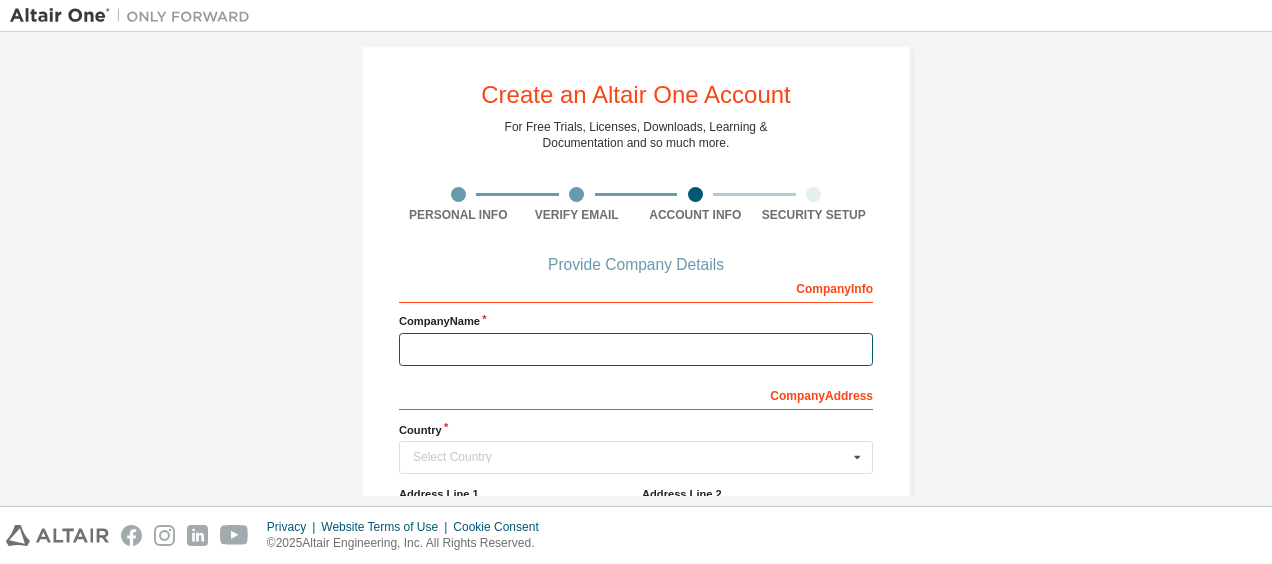 type on "**********" 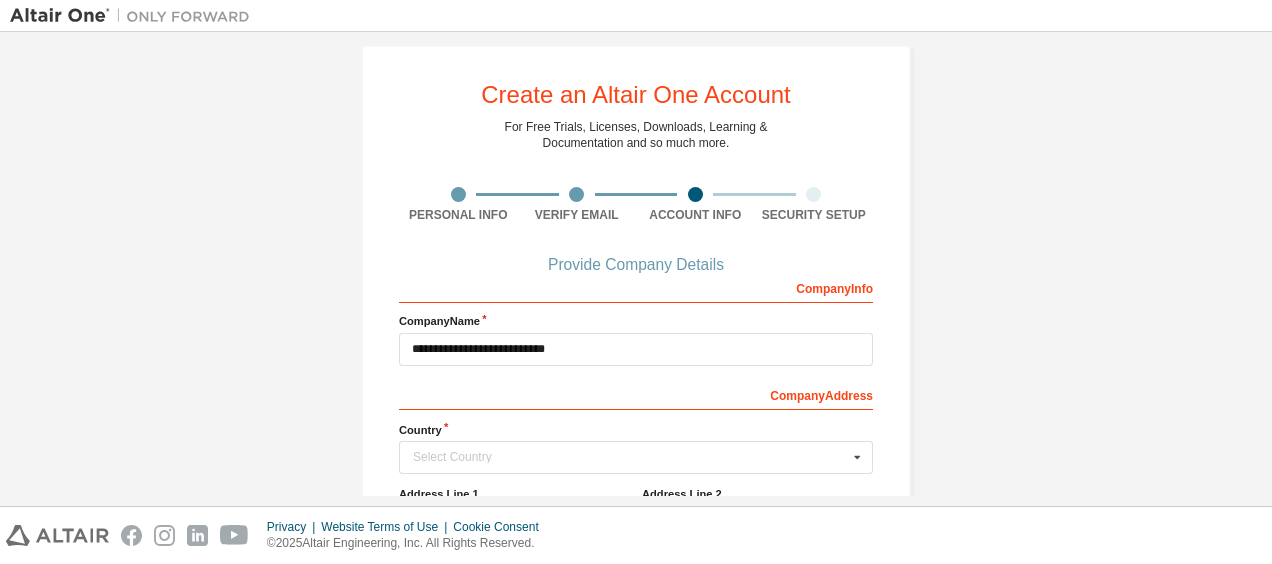 type 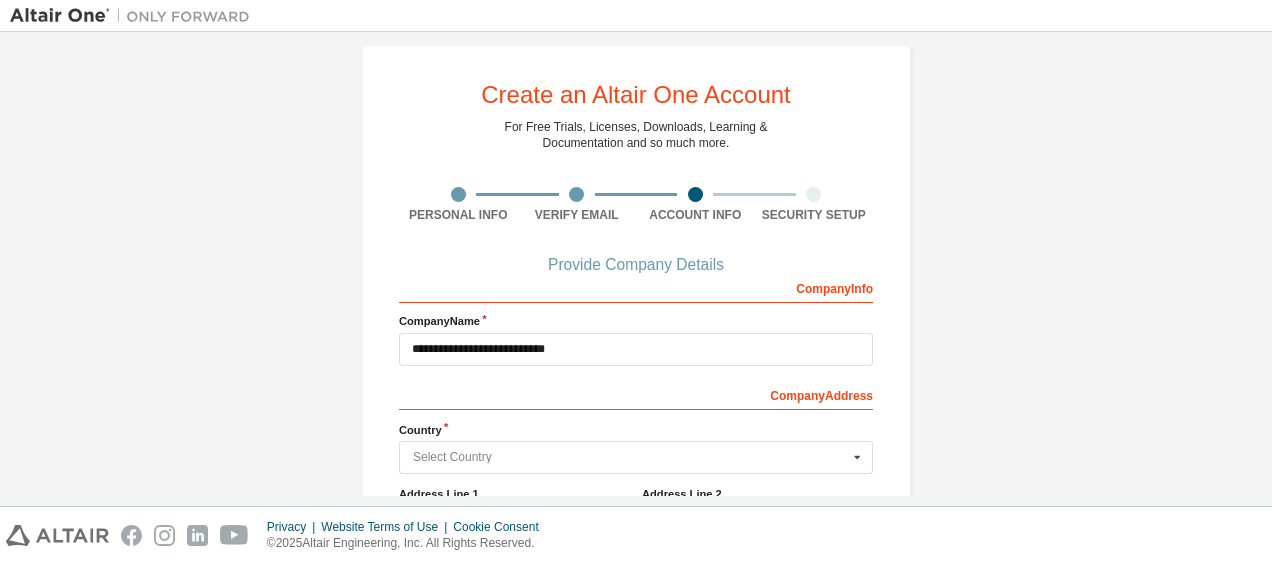 type on "**********" 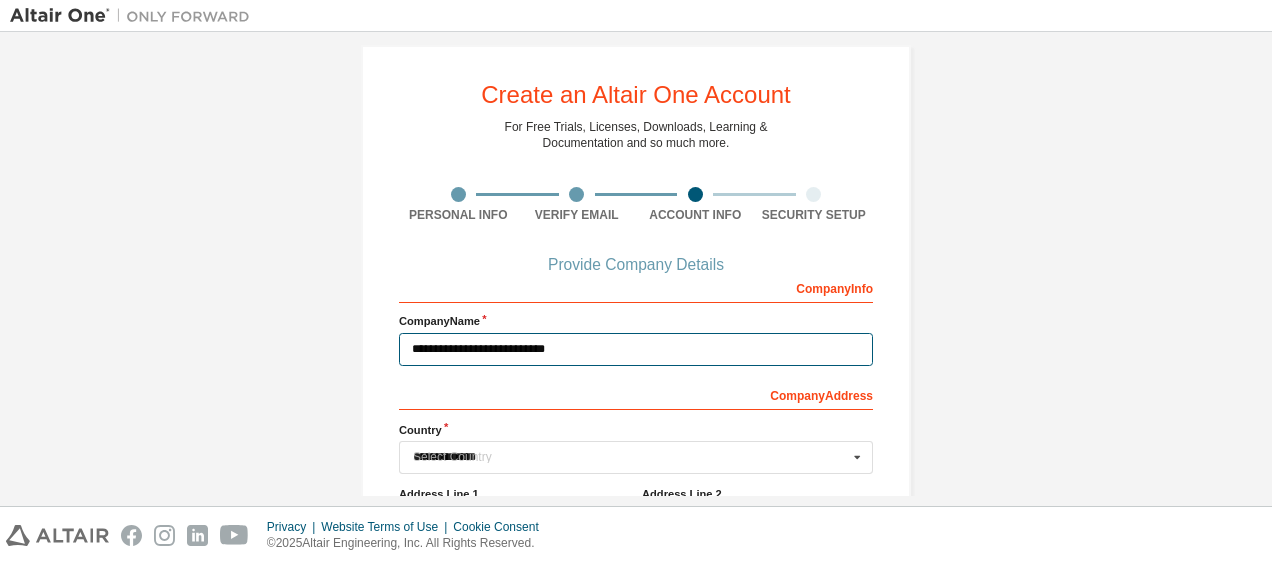 type 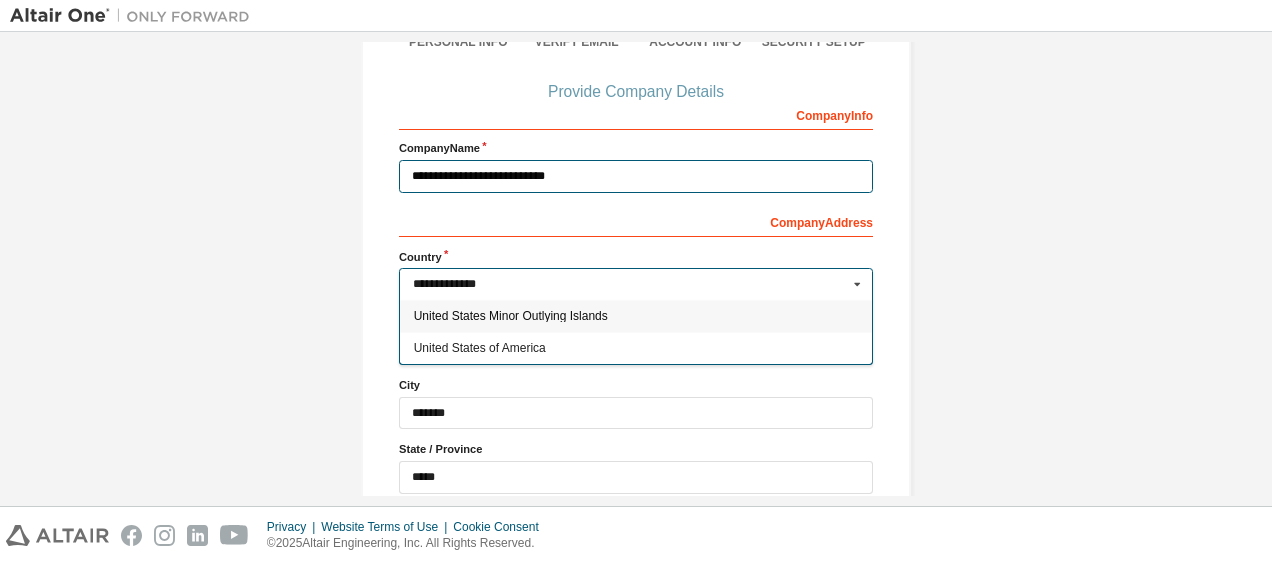 scroll, scrollTop: 195, scrollLeft: 0, axis: vertical 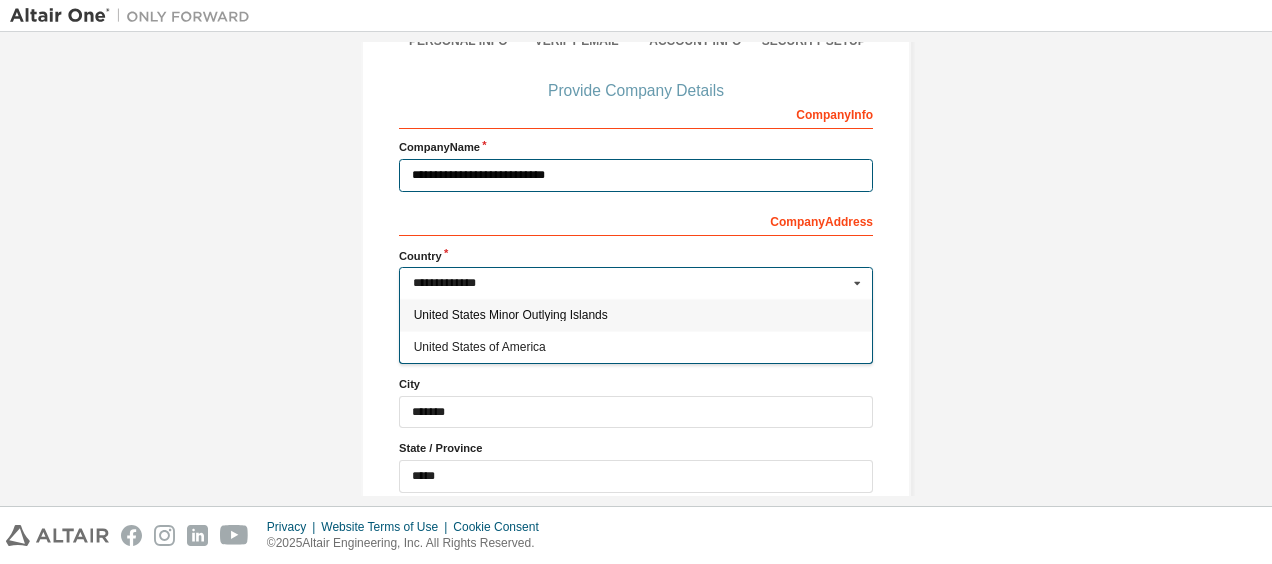 type 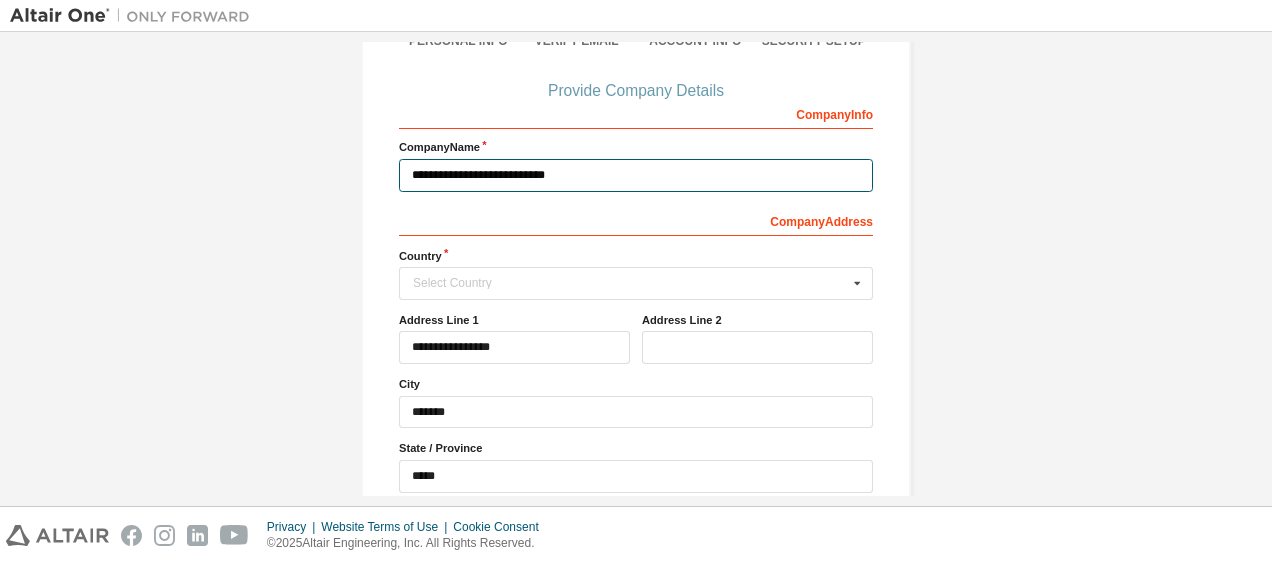 click on "**********" at bounding box center (636, 175) 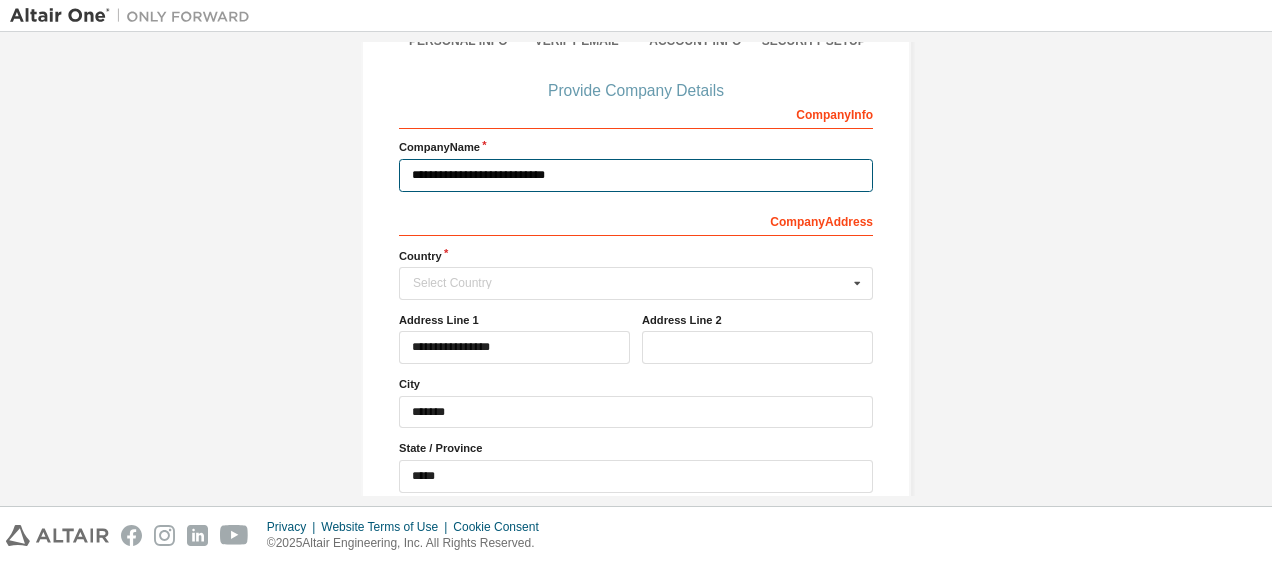 drag, startPoint x: 653, startPoint y: 174, endPoint x: 364, endPoint y: 176, distance: 289.00693 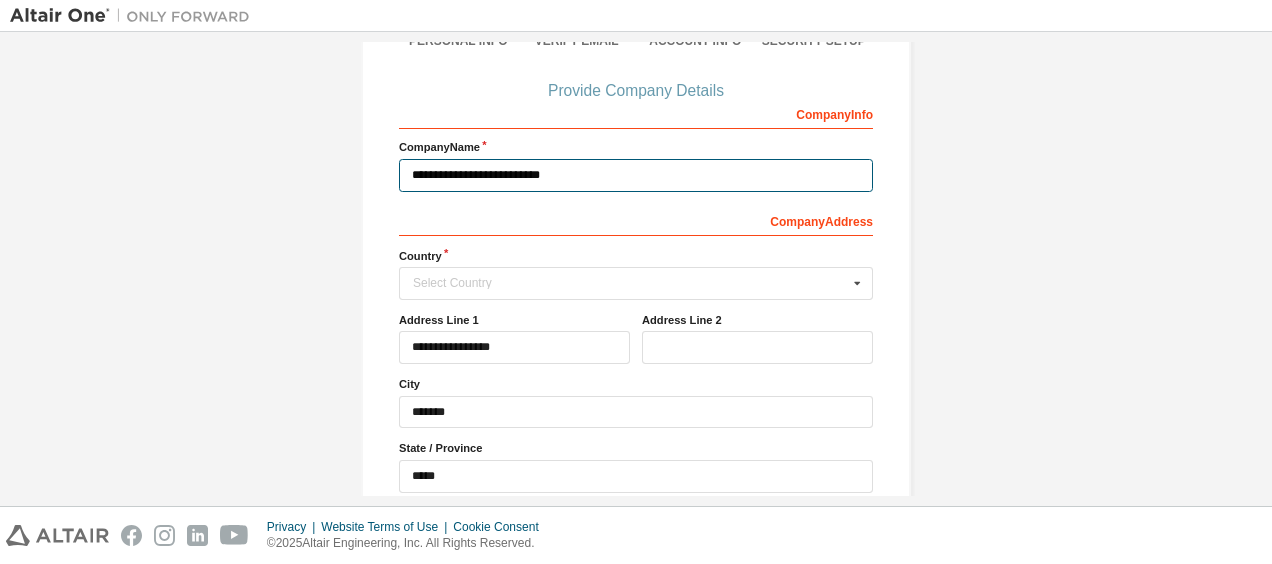 type on "**********" 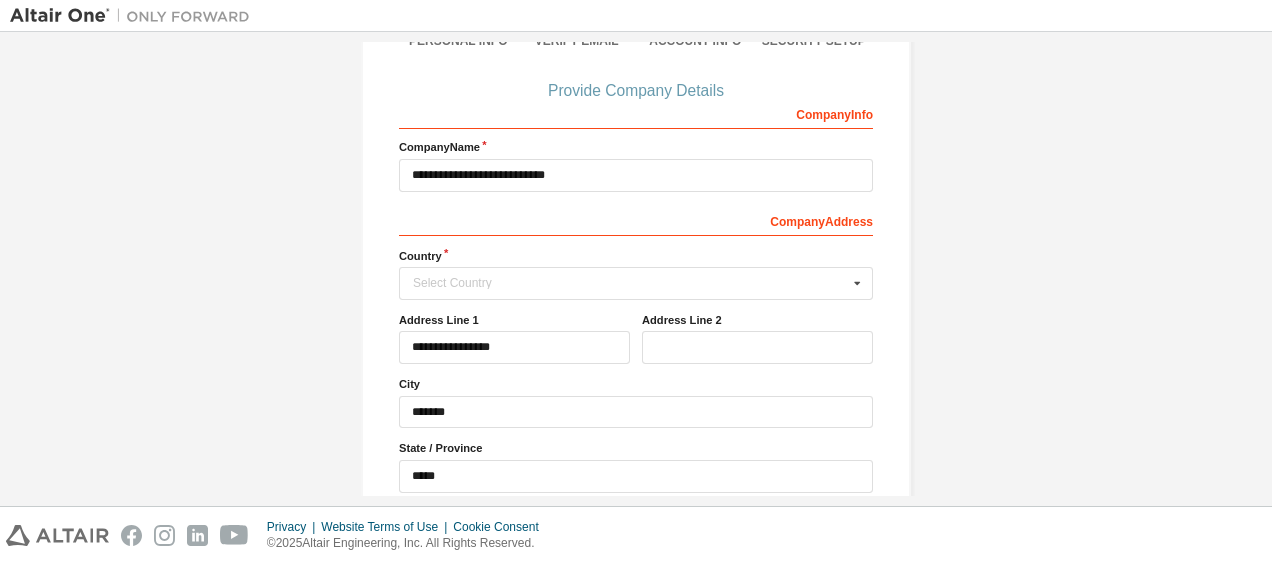 click on "**********" at bounding box center [636, 249] 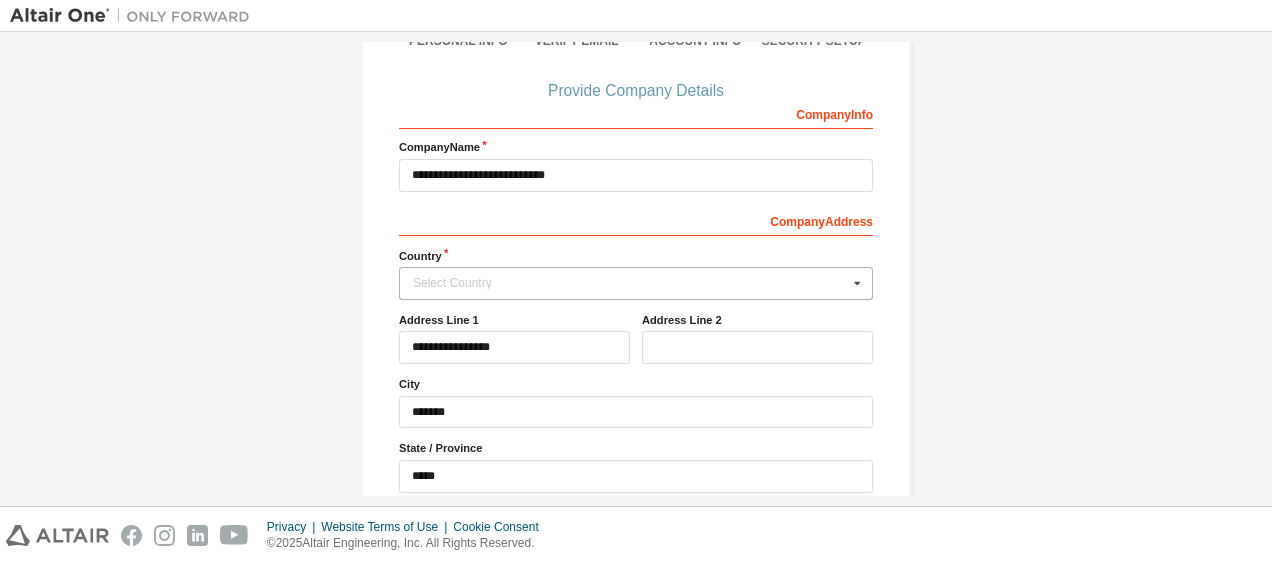 click on "Select Country" at bounding box center (630, 283) 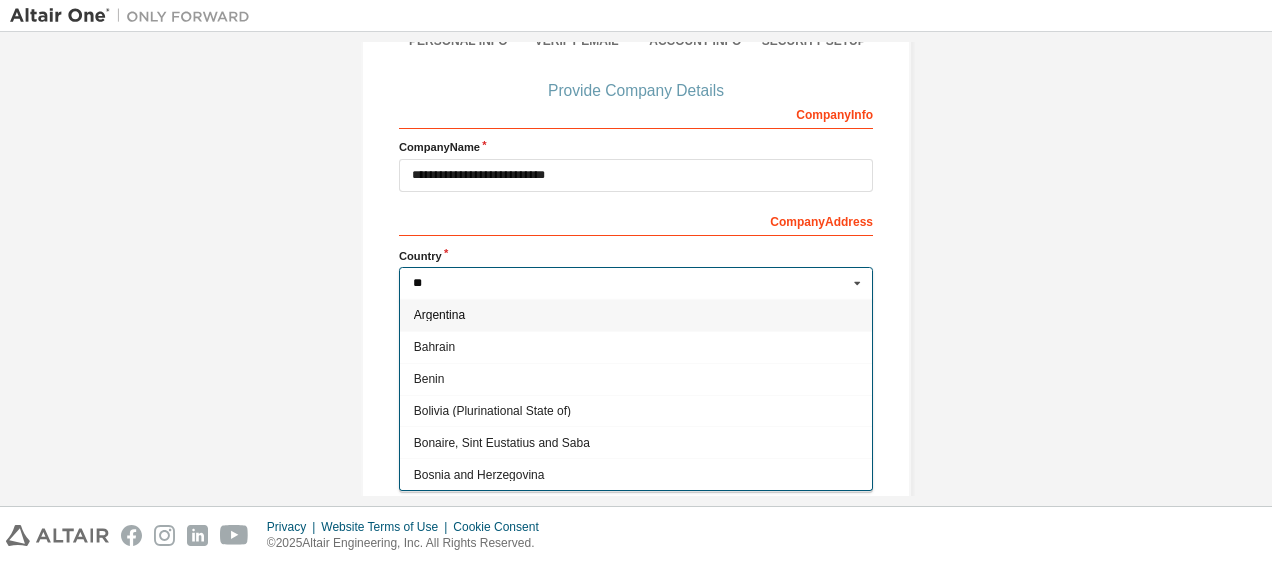 type on "*" 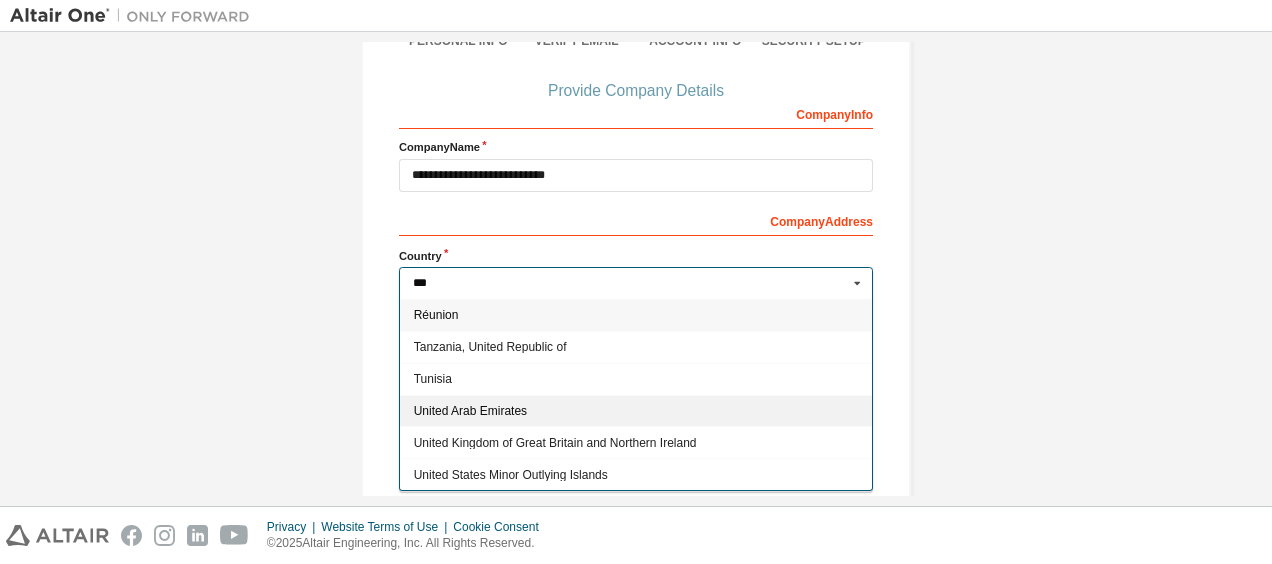 scroll, scrollTop: 28, scrollLeft: 0, axis: vertical 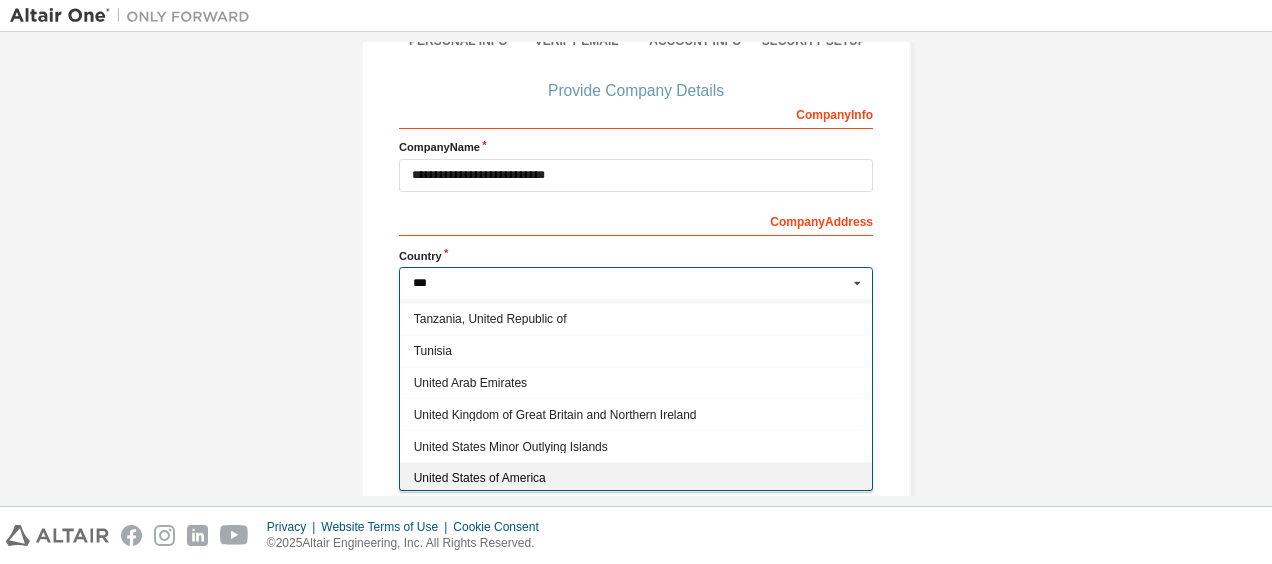 type on "***" 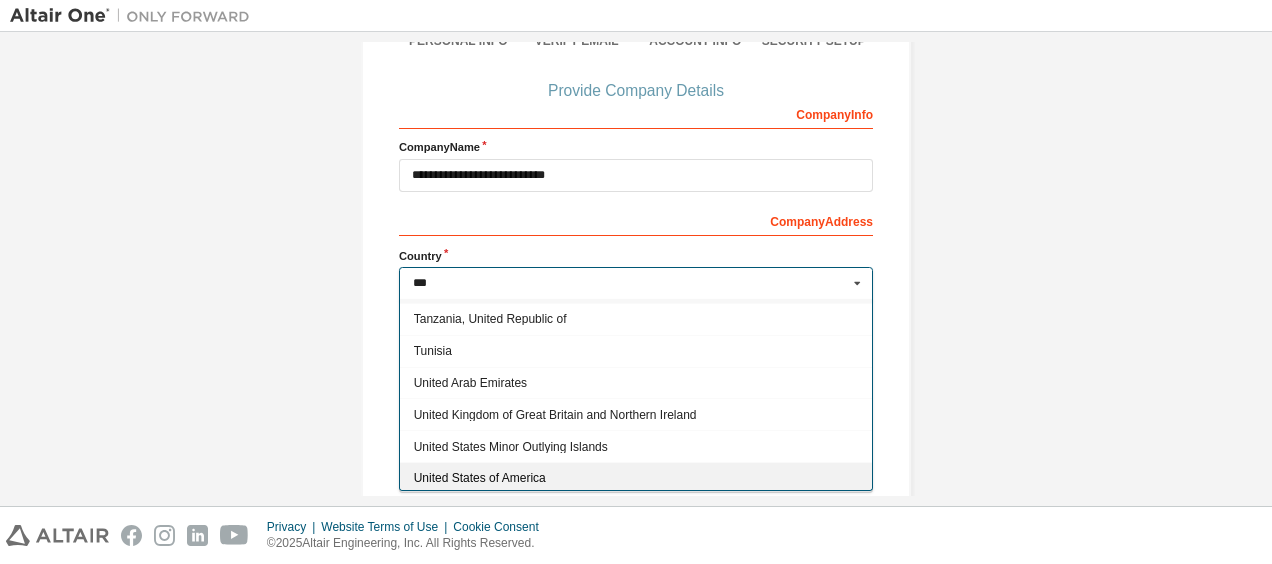 click on "United States of America" at bounding box center [636, 478] 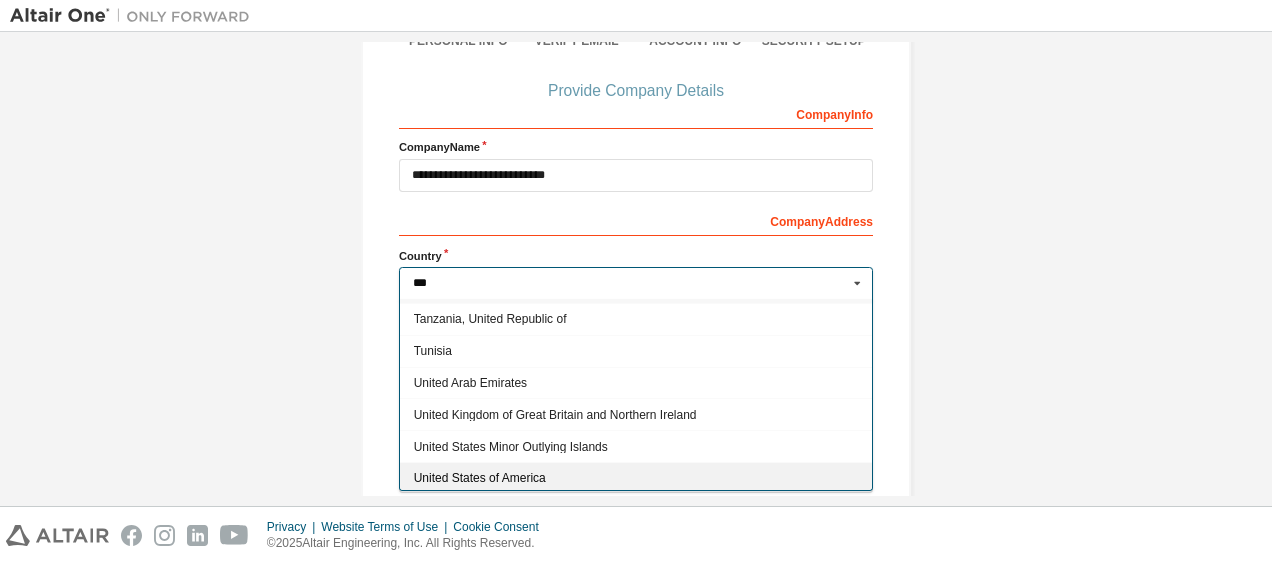 type on "***" 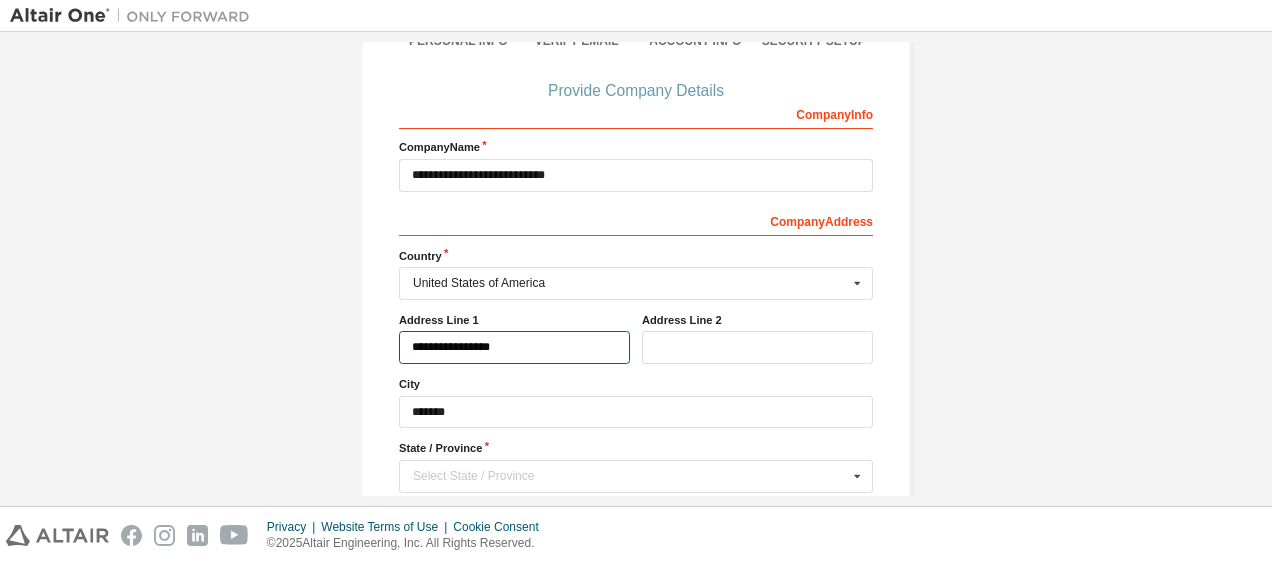 click on "**********" at bounding box center (514, 347) 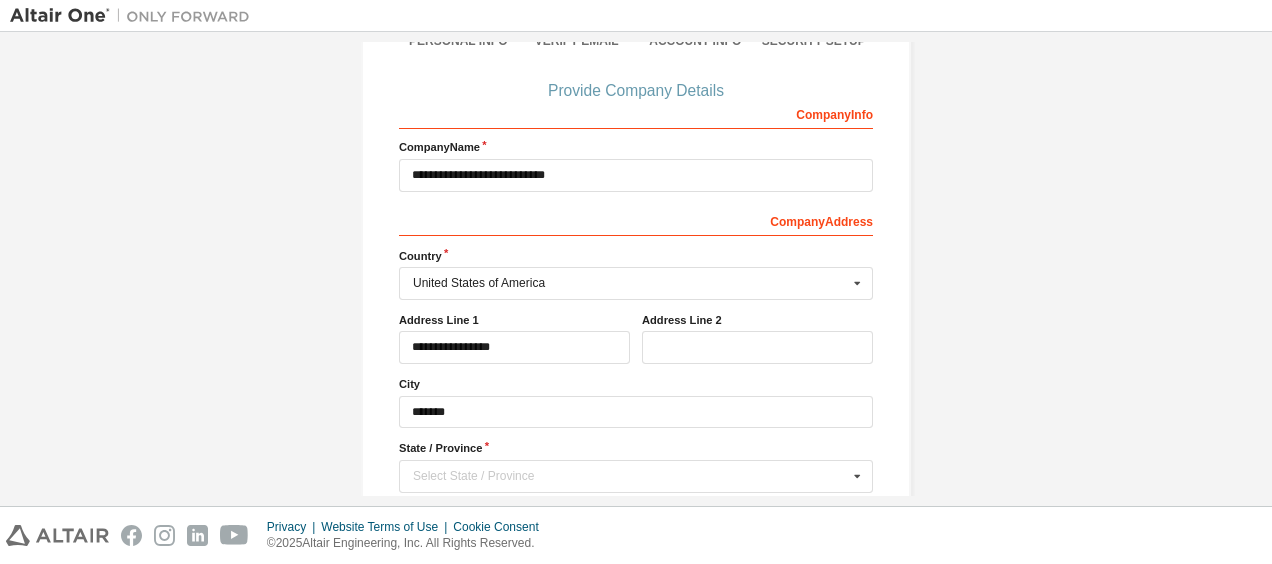 type 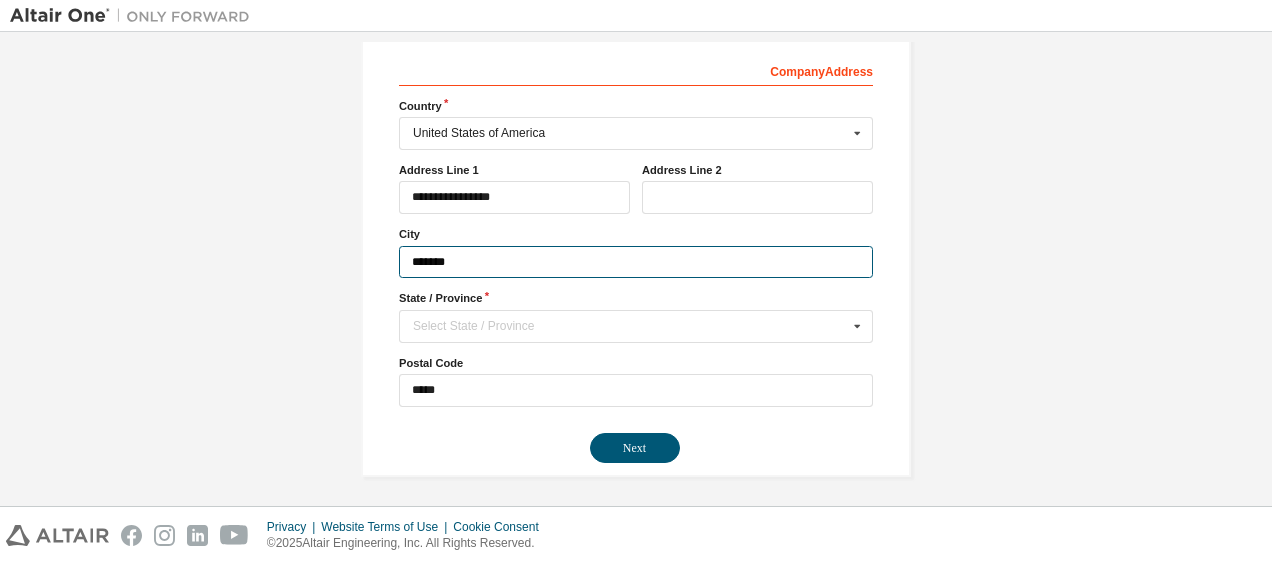 drag, startPoint x: 547, startPoint y: 252, endPoint x: 368, endPoint y: 253, distance: 179.00279 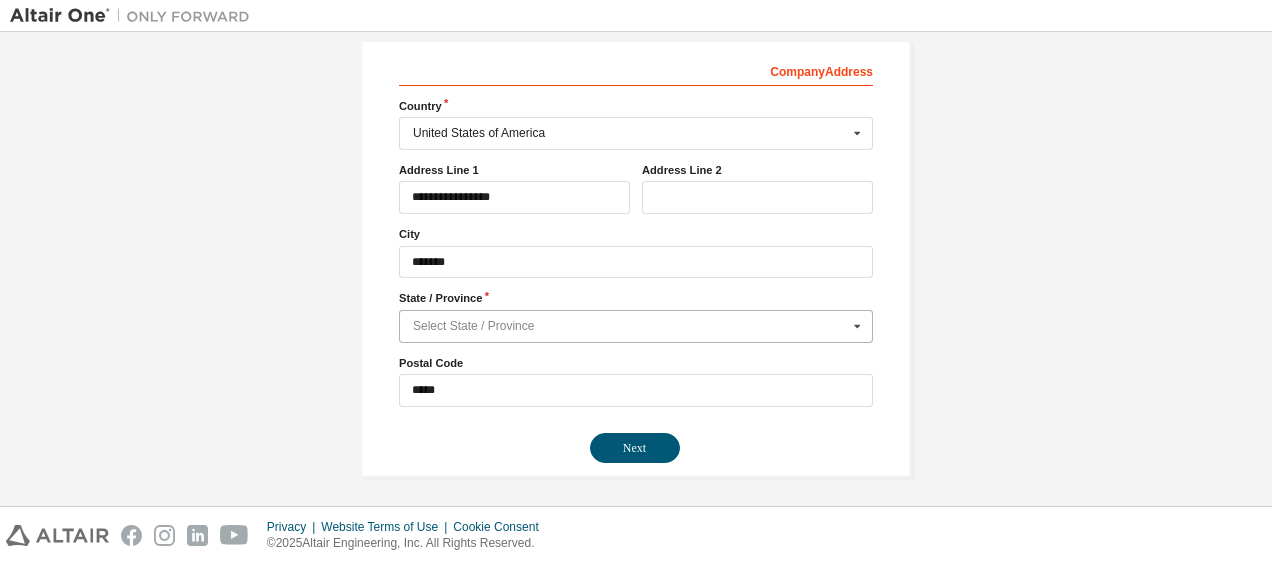 click at bounding box center (637, 326) 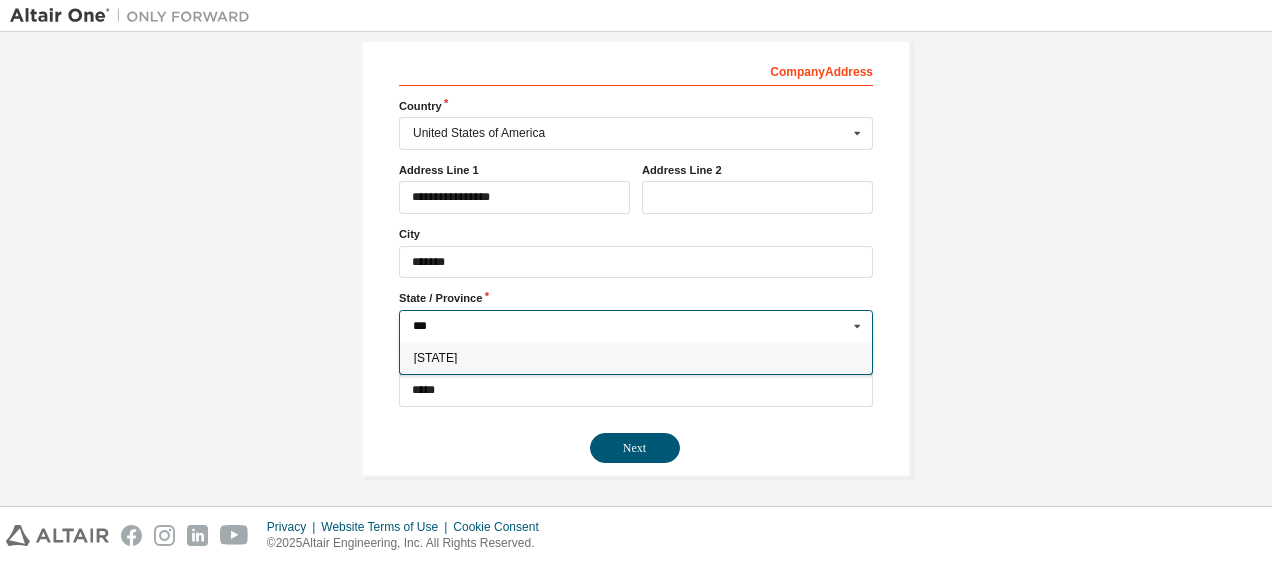 type on "***" 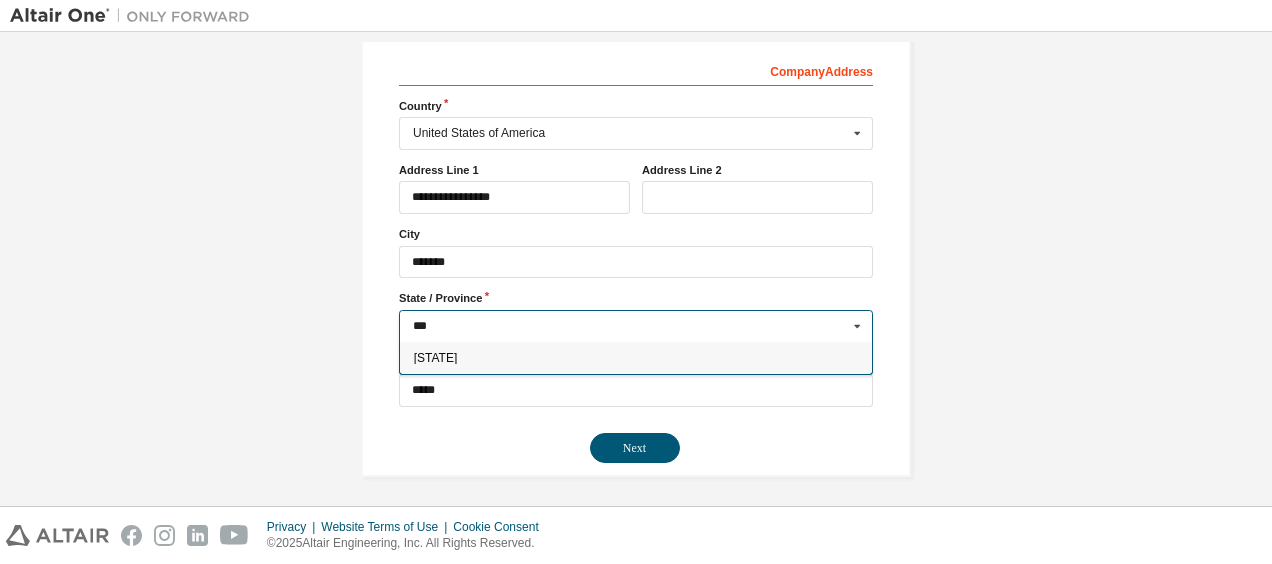 click on "[STATE]" at bounding box center [636, 358] 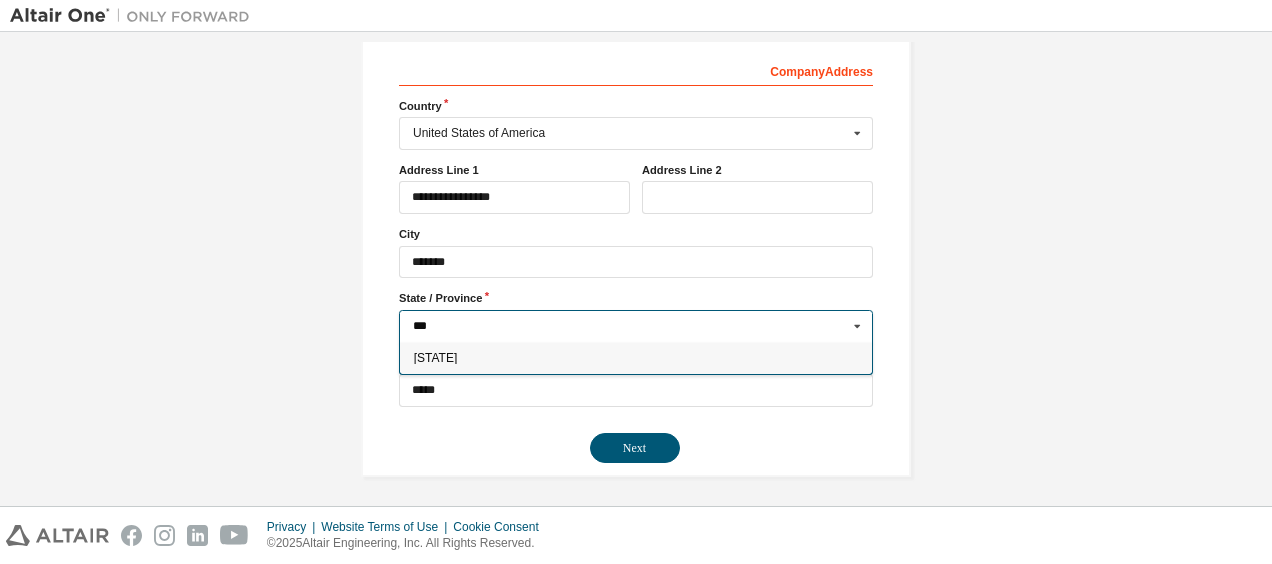 type on "**" 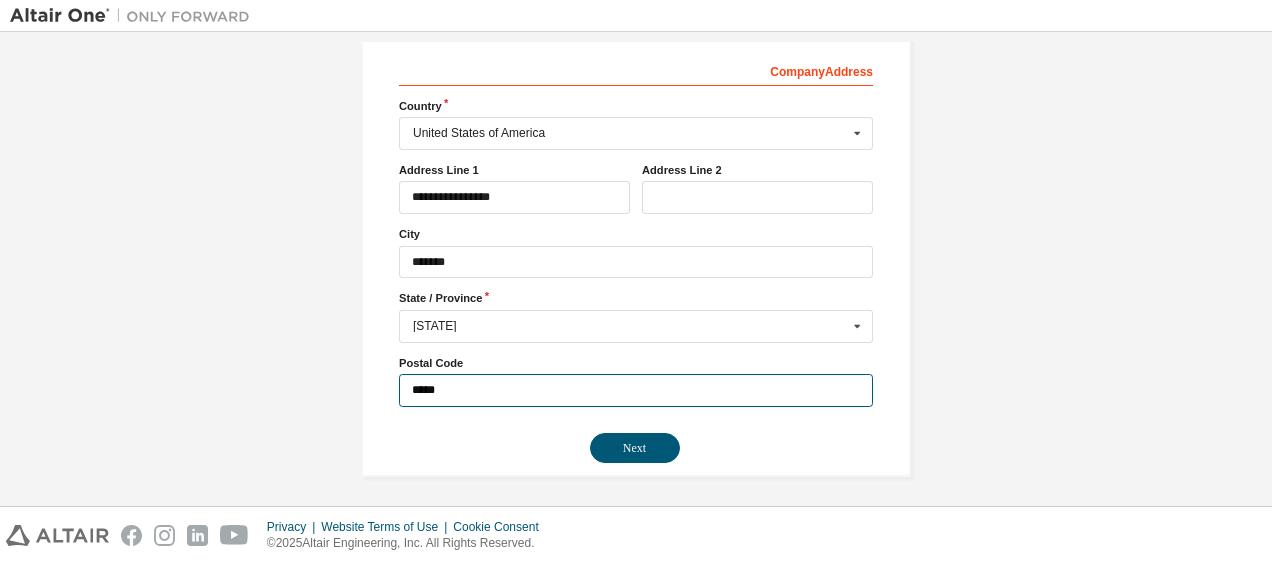 drag, startPoint x: 517, startPoint y: 387, endPoint x: 338, endPoint y: 401, distance: 179.54665 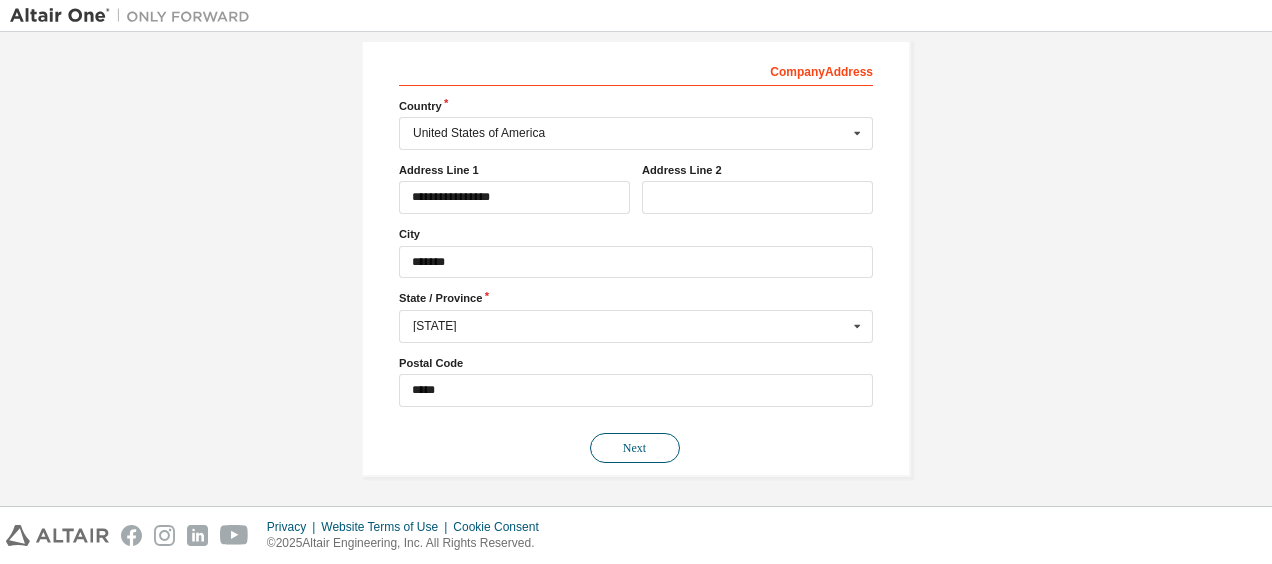 click on "Next" at bounding box center (635, 448) 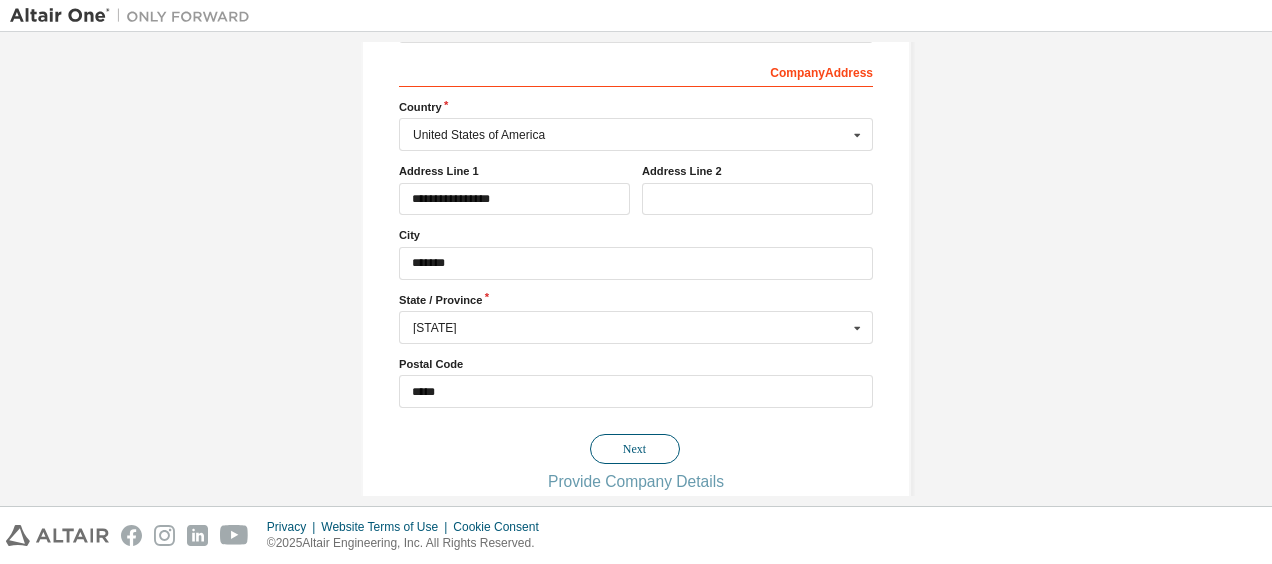 scroll, scrollTop: 0, scrollLeft: 0, axis: both 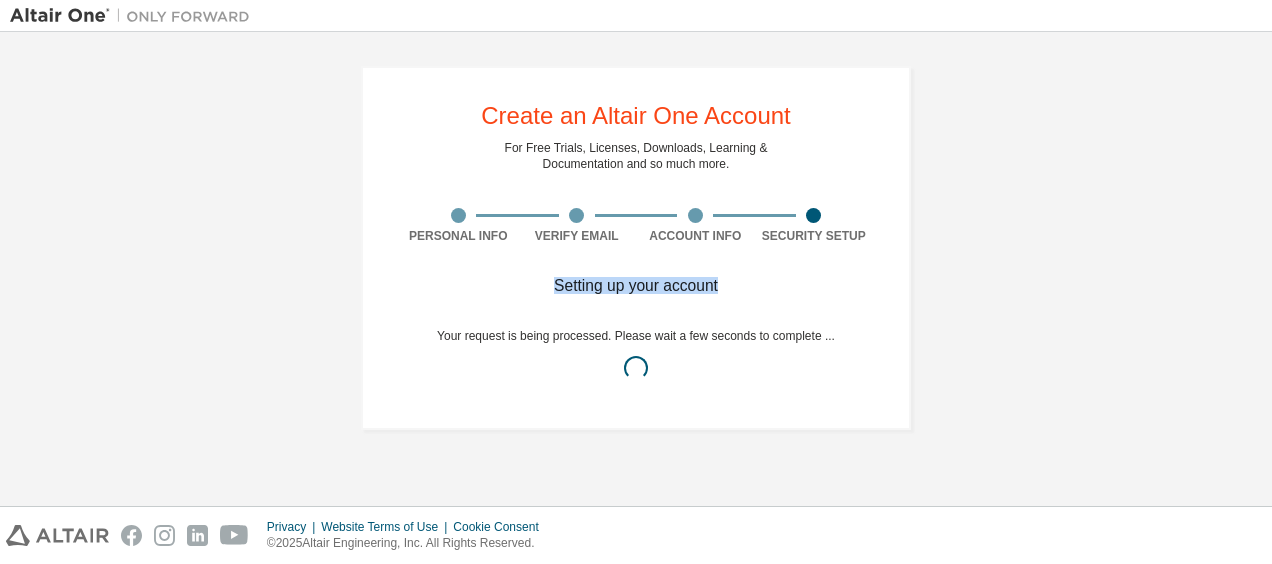 drag, startPoint x: 550, startPoint y: 285, endPoint x: 784, endPoint y: 278, distance: 234.10468 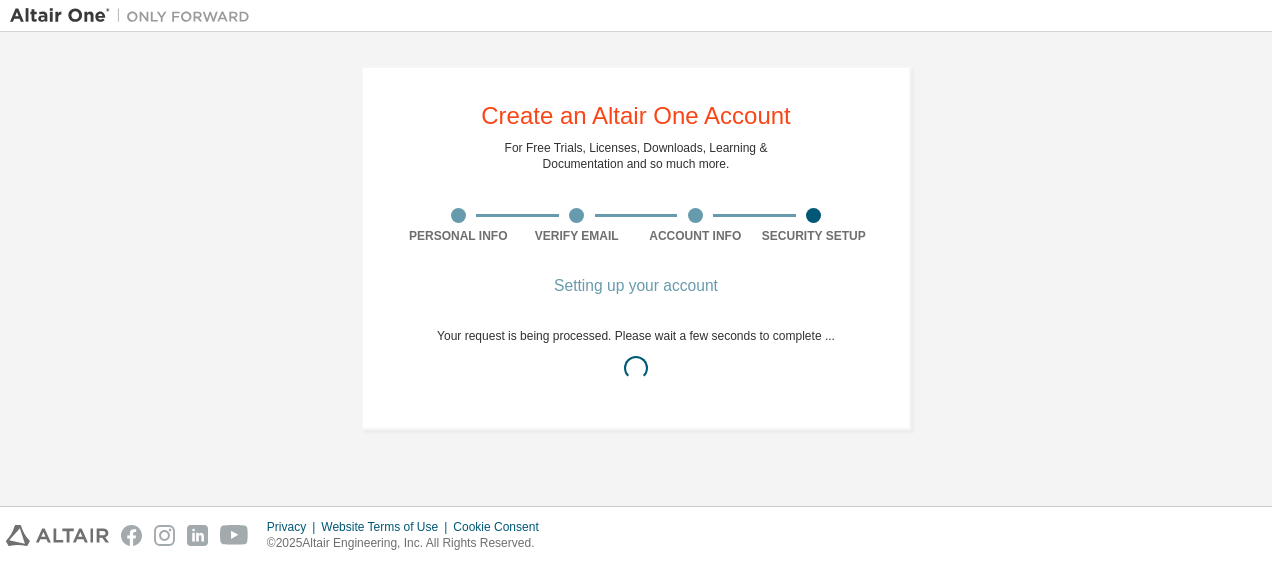 click on "Create an Altair One Account For Free Trials, Licenses, Downloads, Learning &  Documentation and so much more. Personal Info Verify Email Account Info Security Setup Setting up your account Your request is being processed. Please wait a few seconds to complete ..." at bounding box center [636, 248] 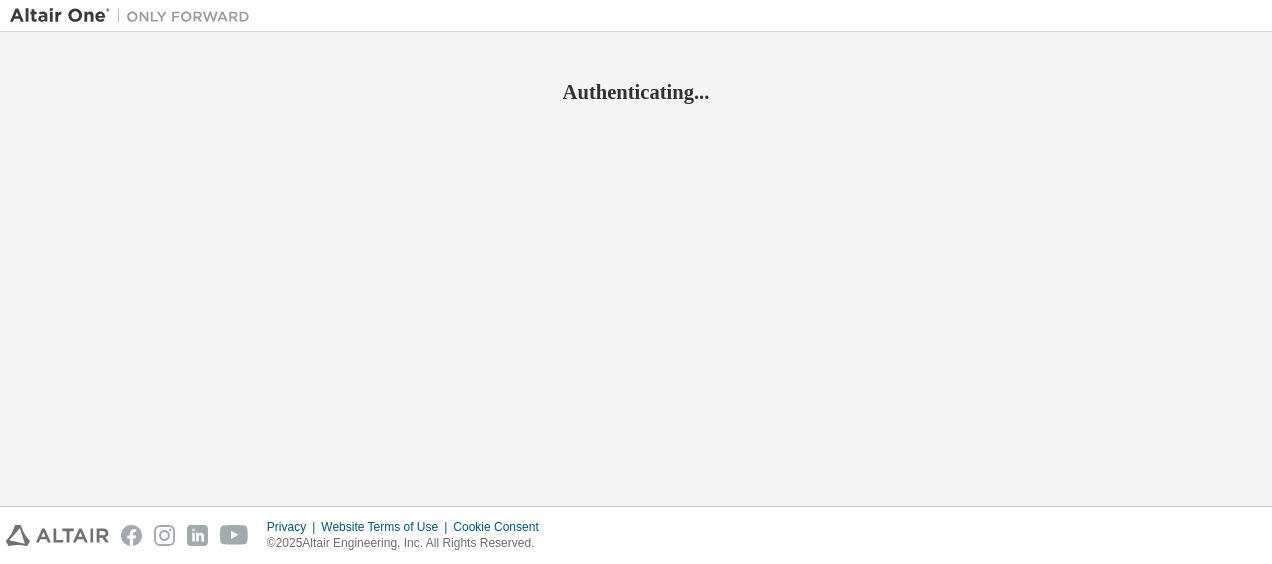 scroll, scrollTop: 0, scrollLeft: 0, axis: both 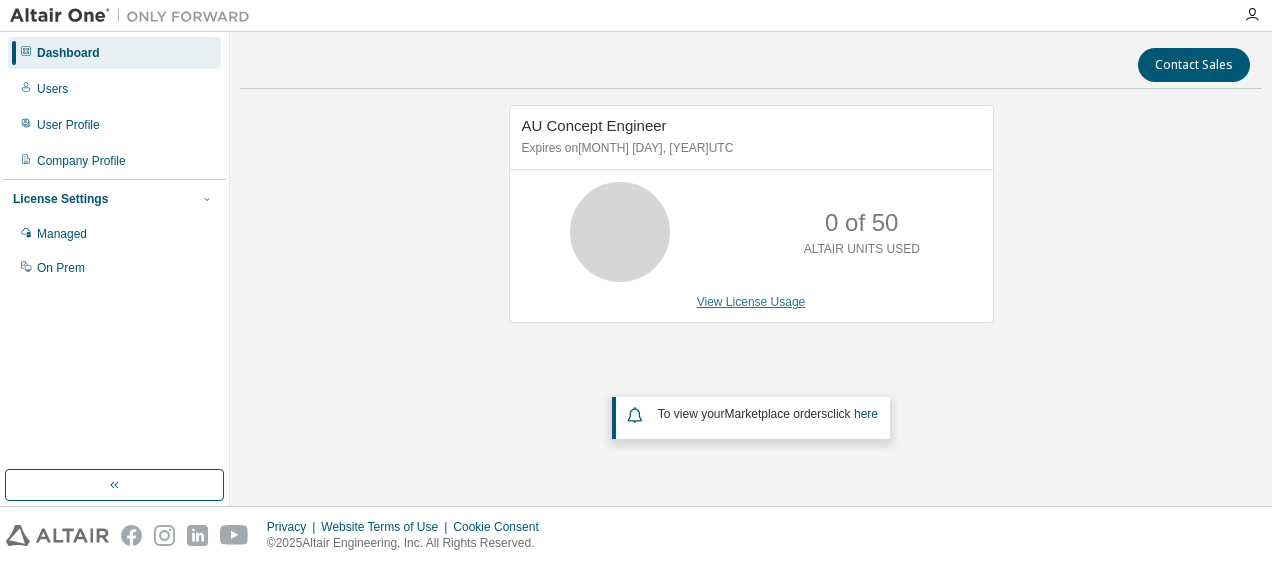 click on "View License Usage" at bounding box center [751, 302] 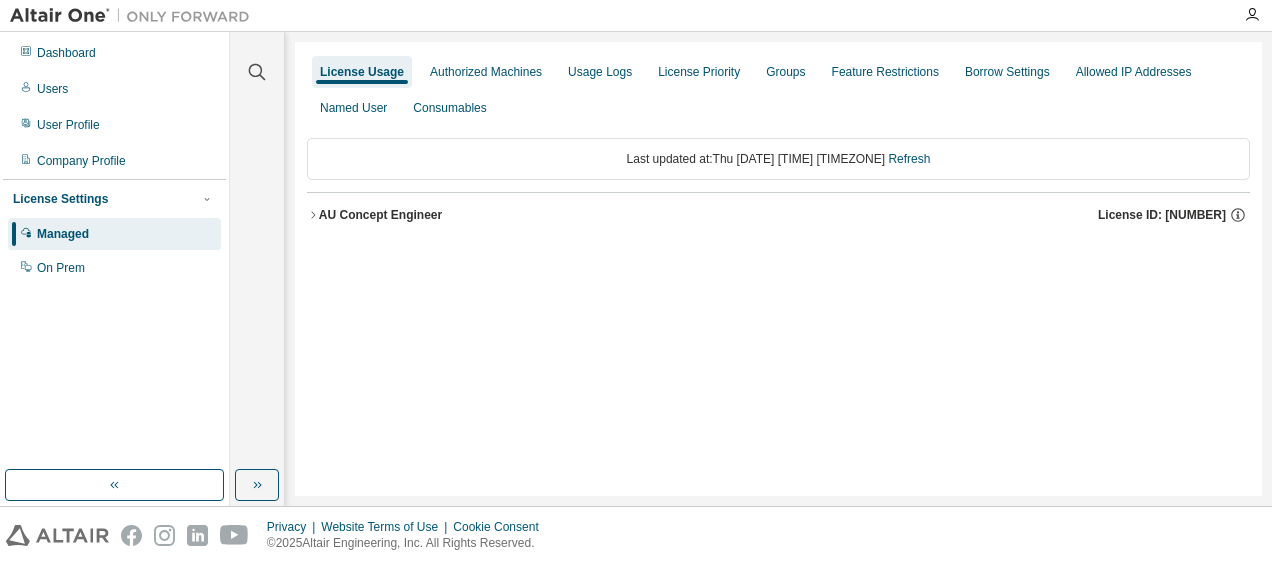 click on "AU Concept Engineer" at bounding box center (380, 215) 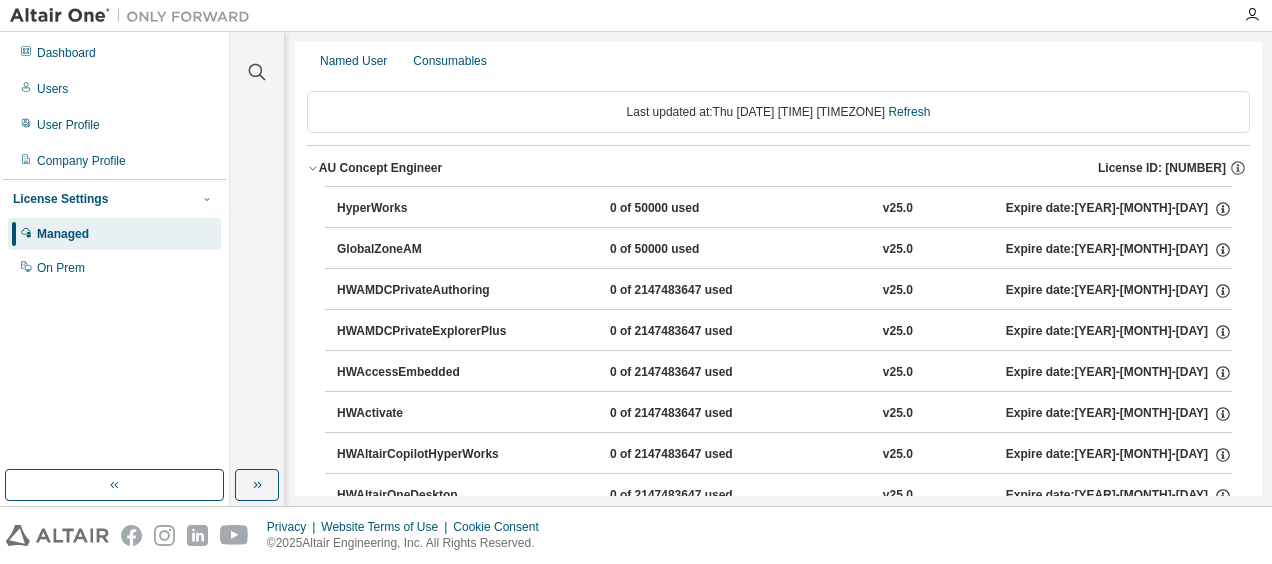 scroll, scrollTop: 0, scrollLeft: 0, axis: both 